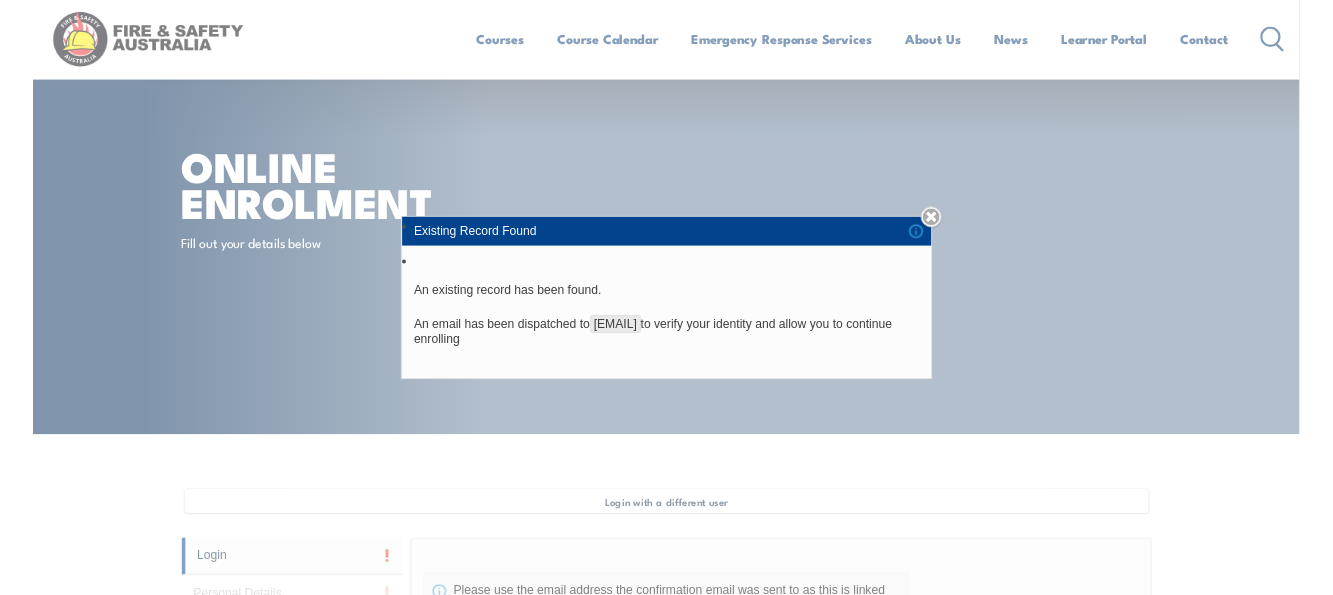 scroll, scrollTop: 585, scrollLeft: 0, axis: vertical 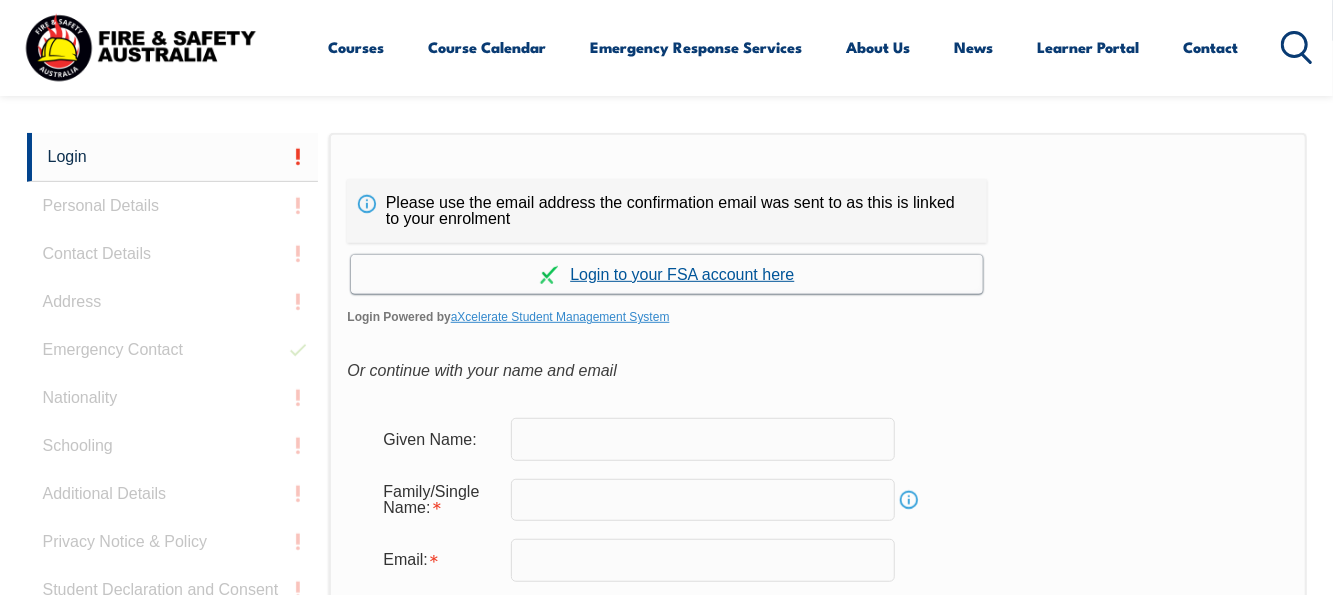 click on "Continue with aXcelerate" at bounding box center (667, 274) 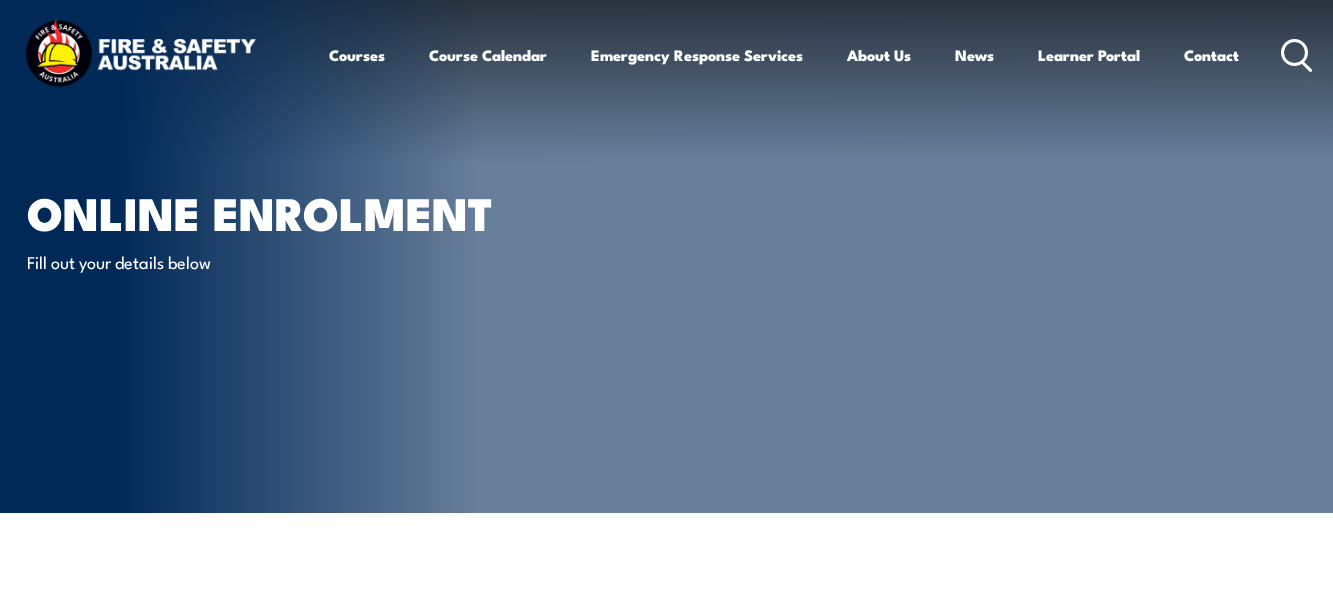 scroll, scrollTop: 0, scrollLeft: 0, axis: both 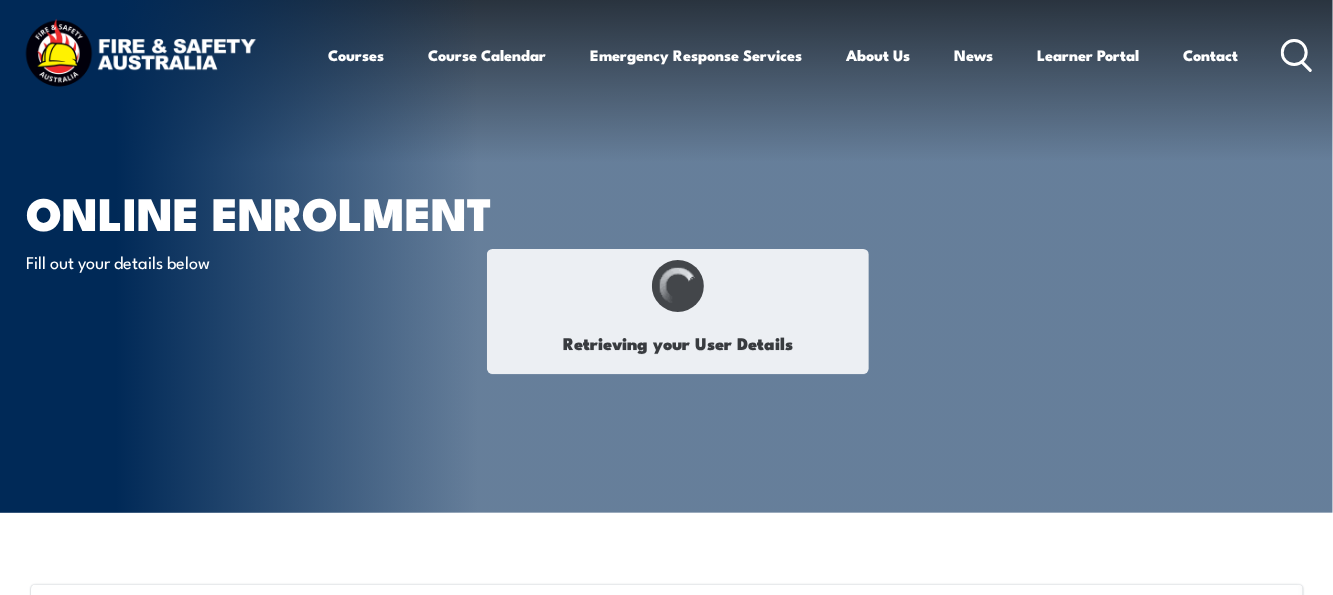select on "Mr" 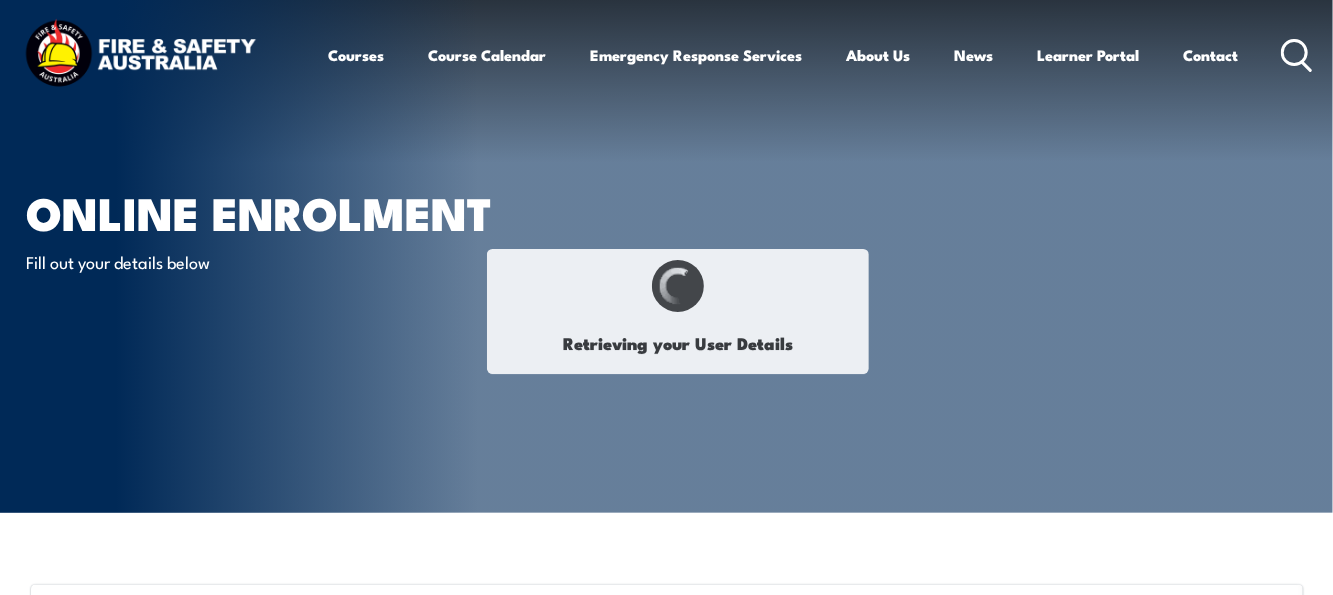 type on "[FIRST]" 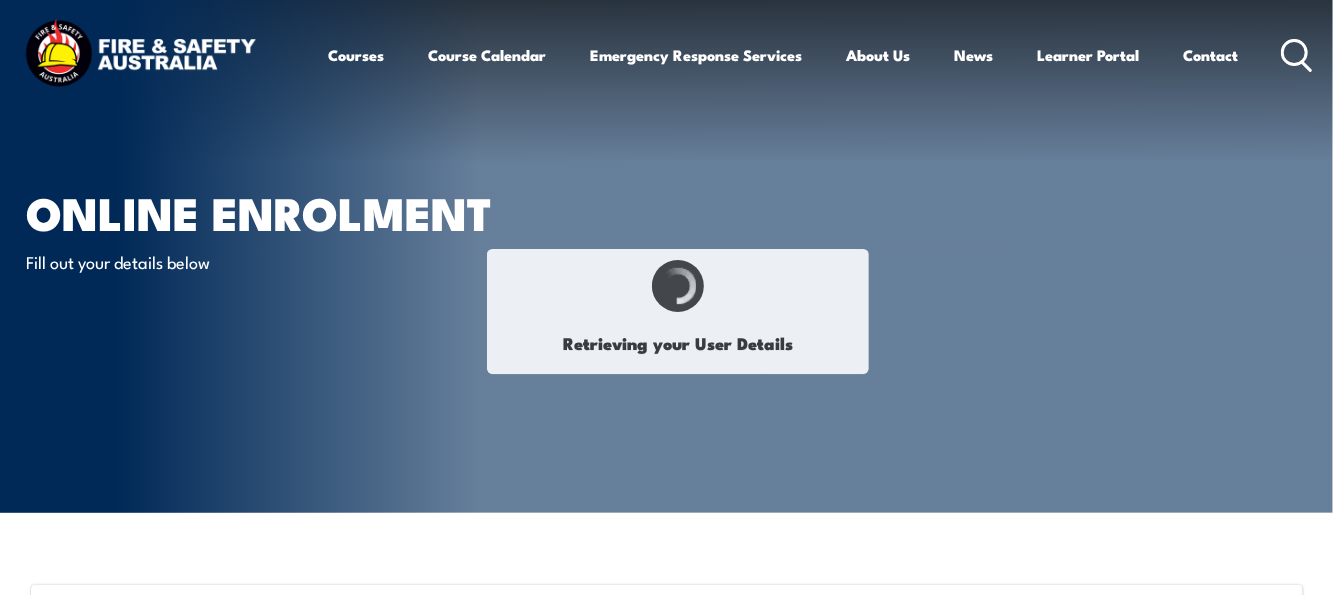 type on "[LAST]" 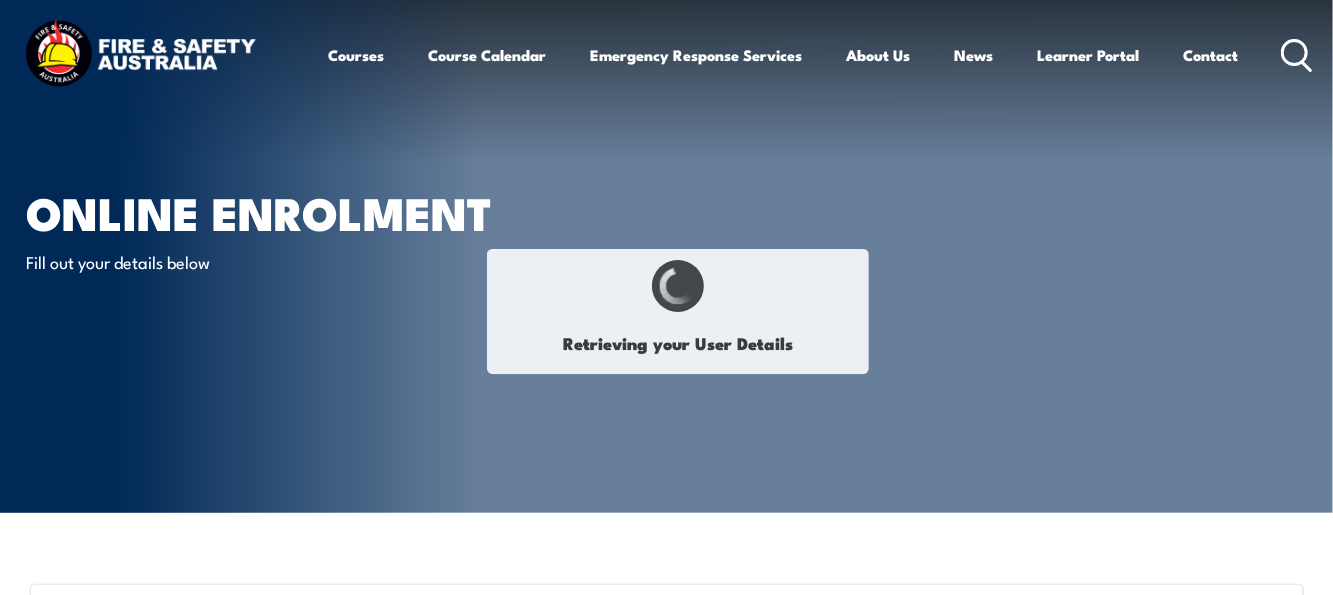 type on "[DATE]" 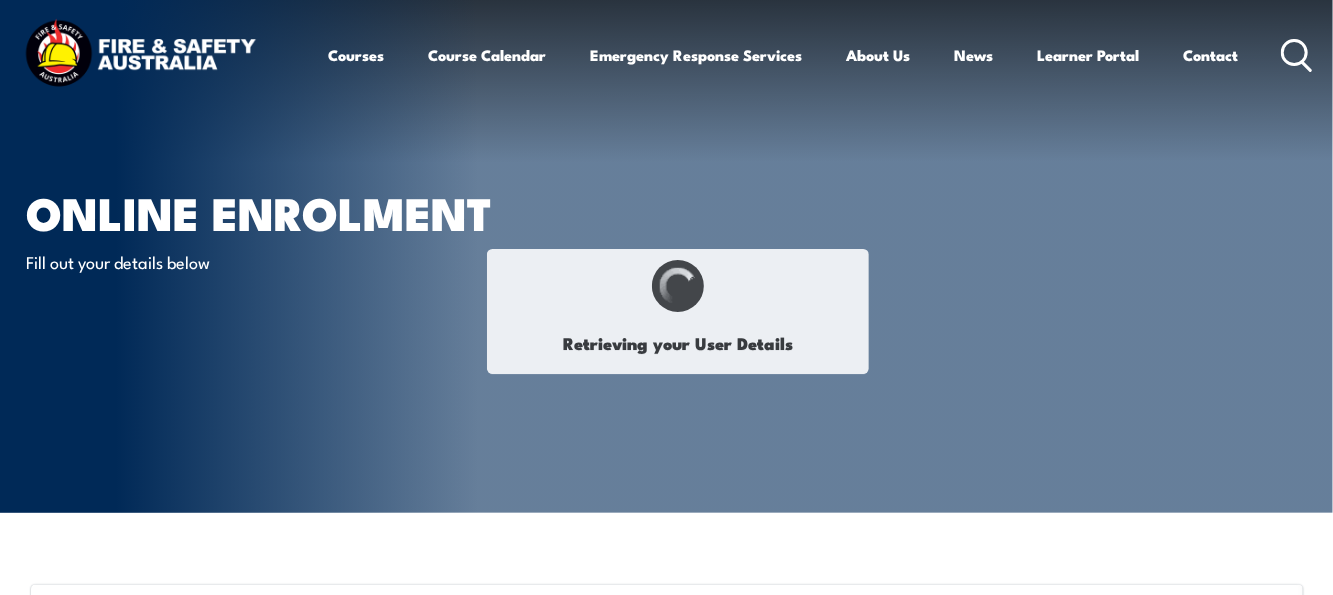 type on "[LICENSE_PLATE]" 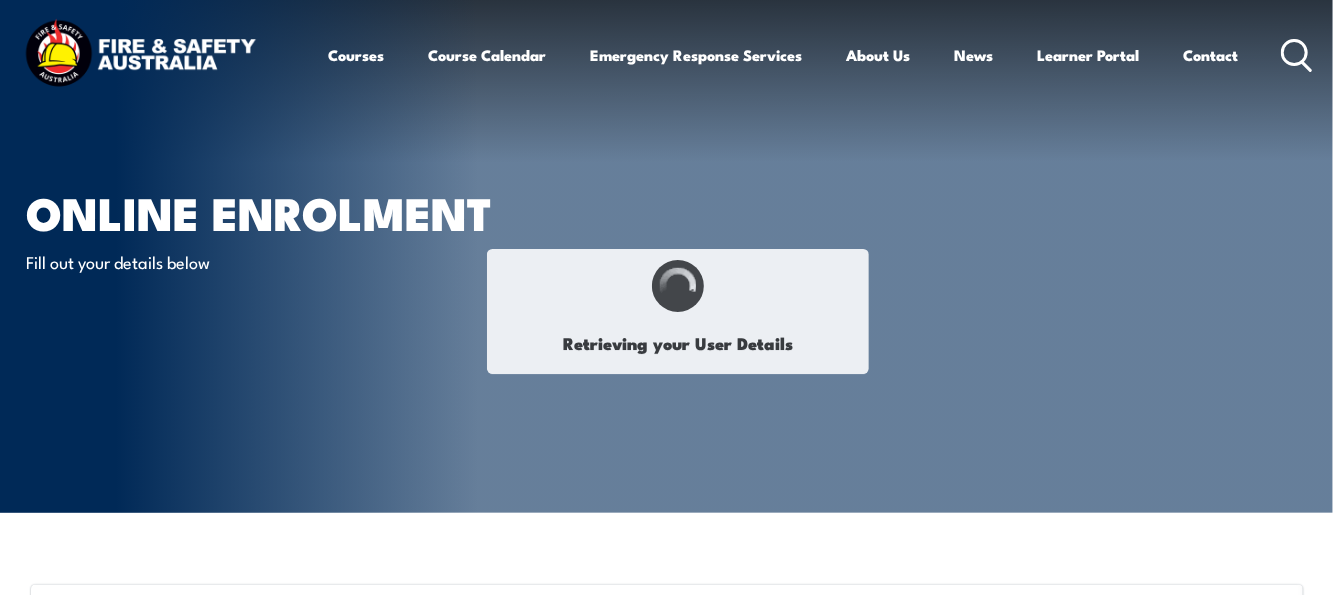 select on "M" 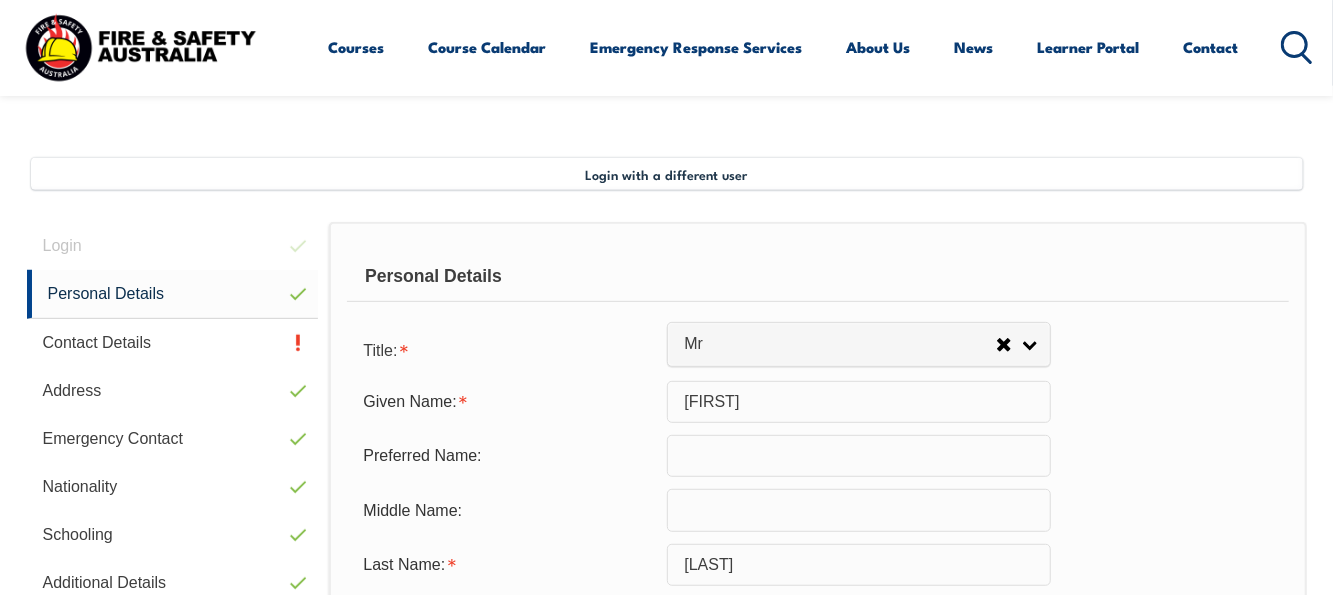 scroll, scrollTop: 484, scrollLeft: 0, axis: vertical 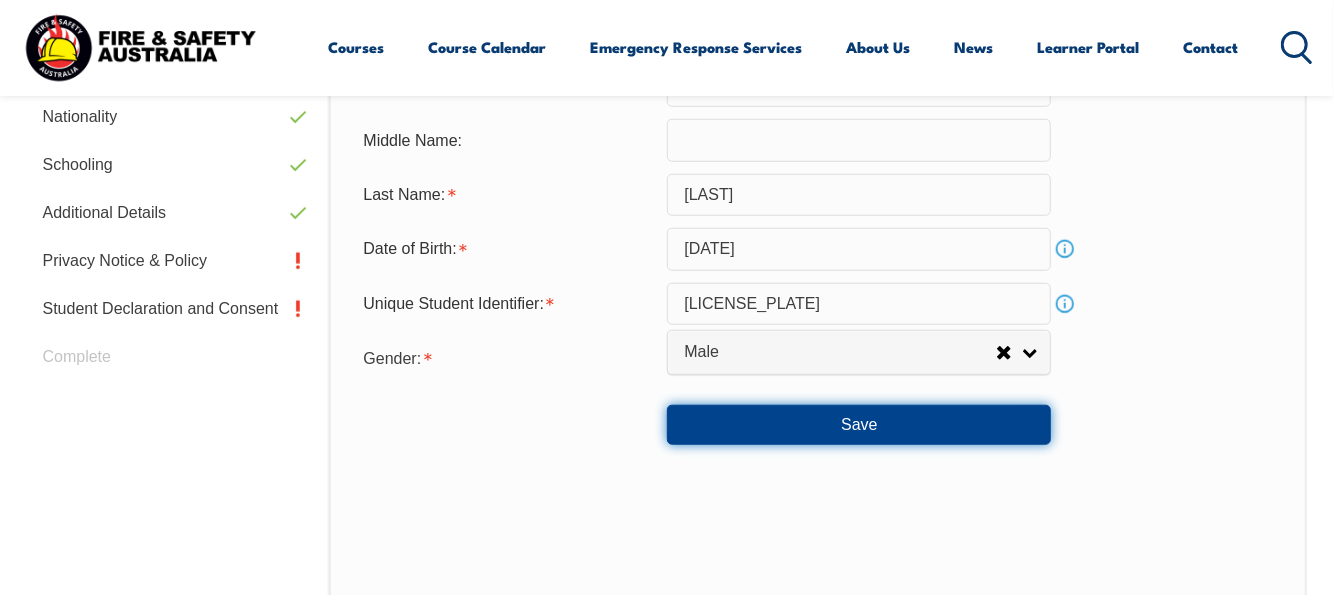 click on "Save" at bounding box center [859, 425] 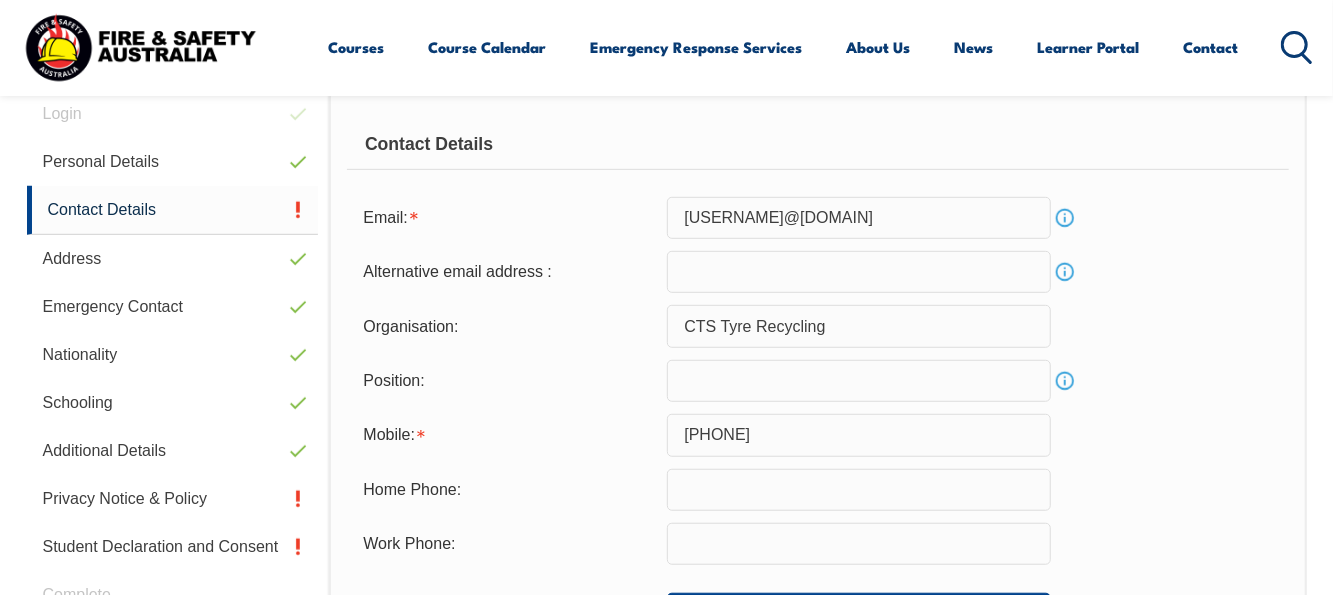 scroll, scrollTop: 484, scrollLeft: 0, axis: vertical 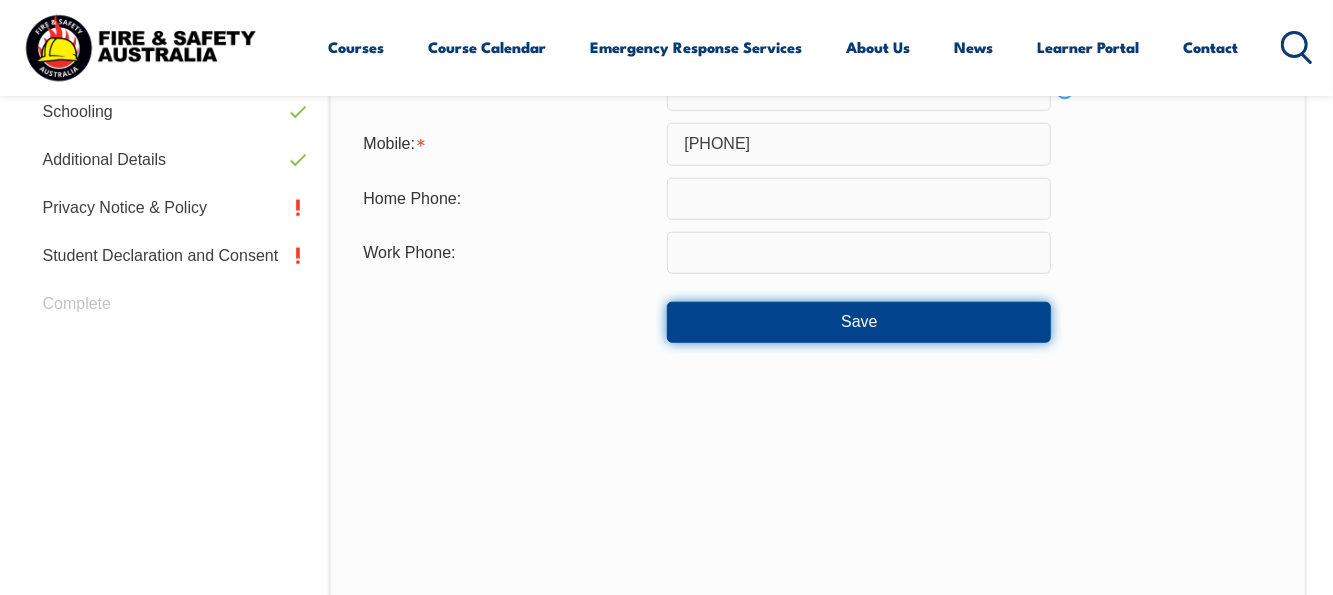 click on "Save" at bounding box center (859, 322) 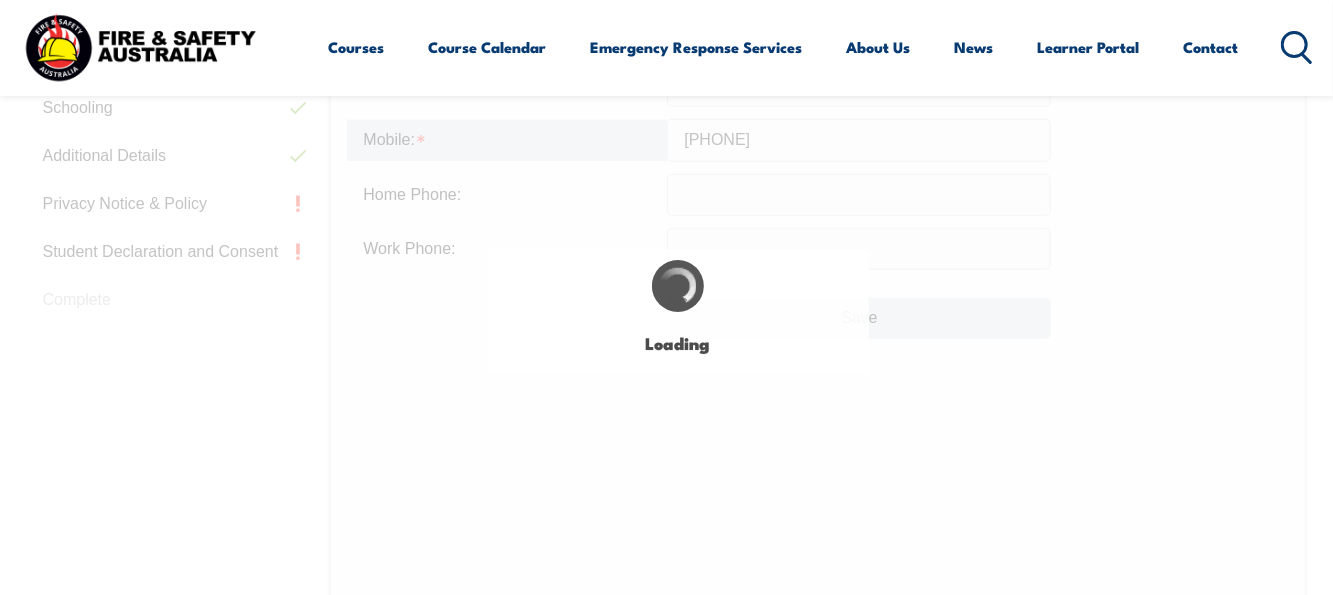 scroll, scrollTop: 873, scrollLeft: 0, axis: vertical 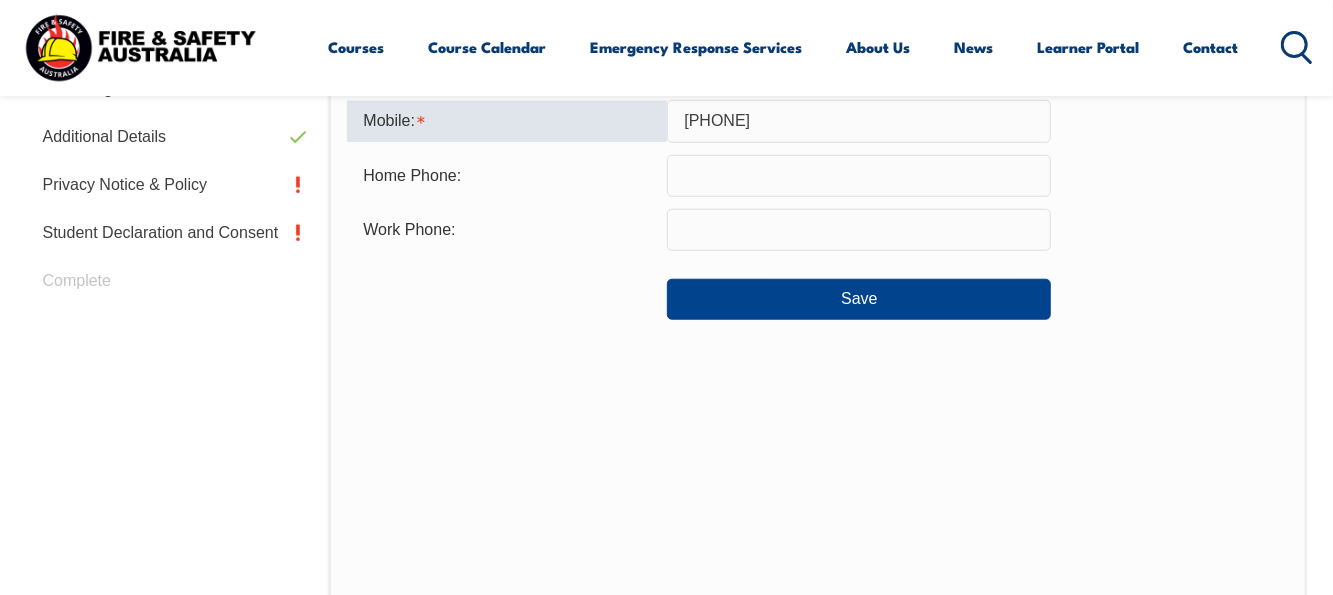 click on "415834244" at bounding box center (859, 121) 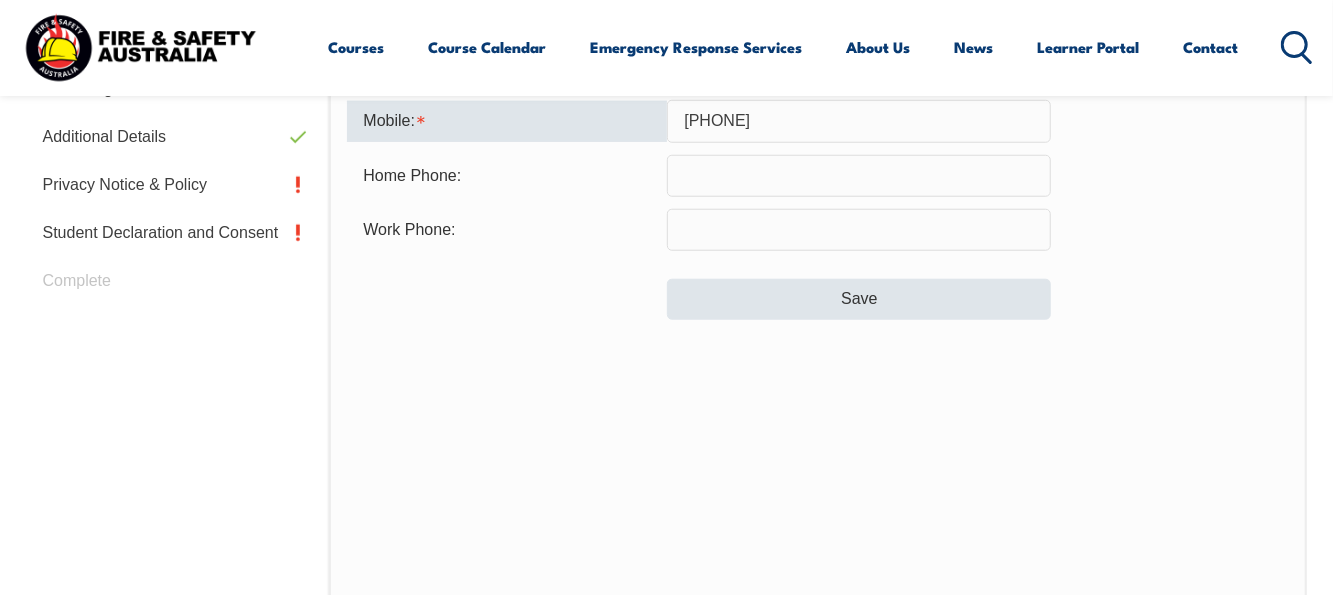 type on "0415834244" 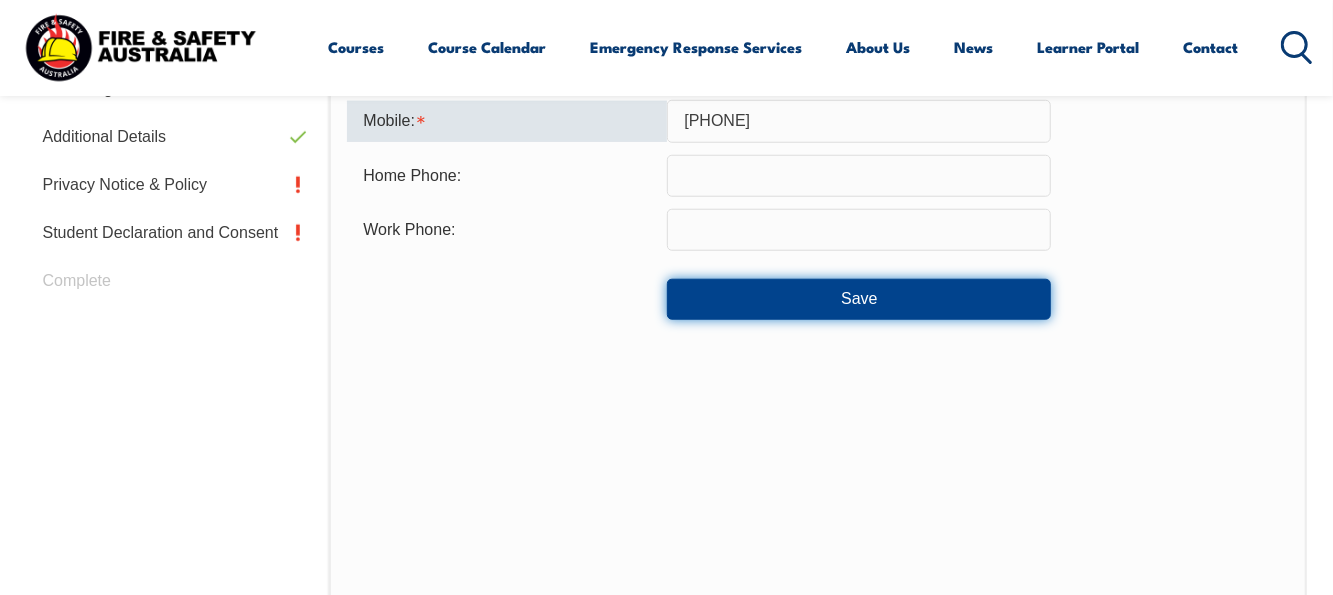 click on "Save" at bounding box center [859, 299] 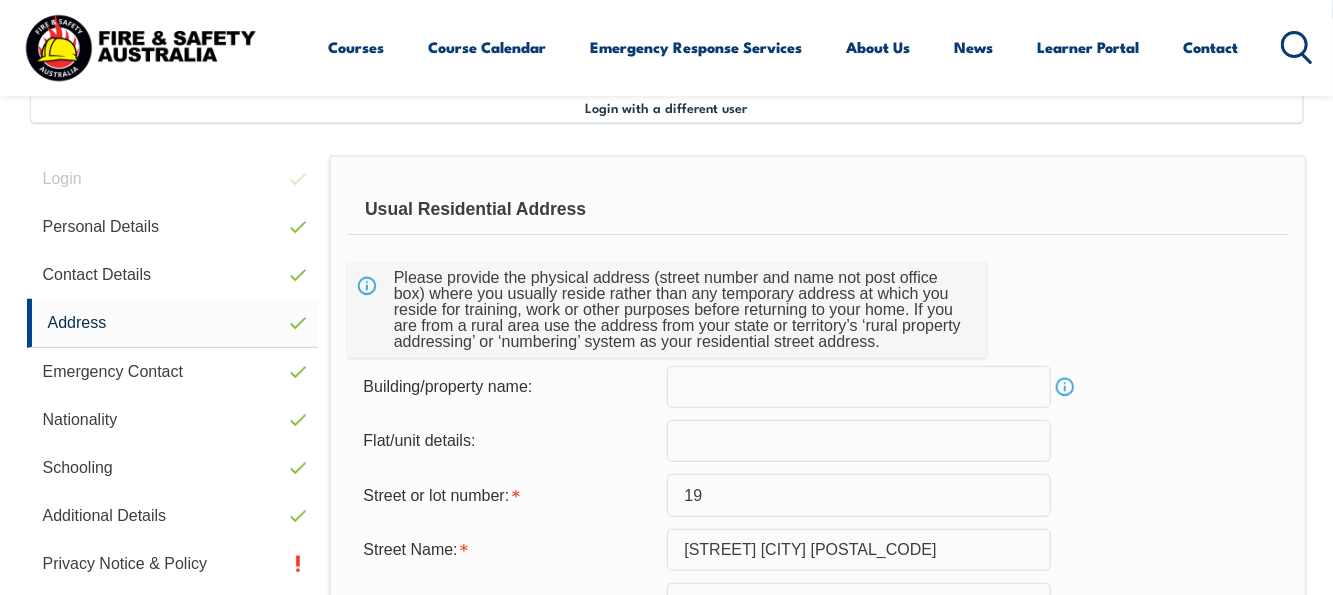 scroll, scrollTop: 484, scrollLeft: 0, axis: vertical 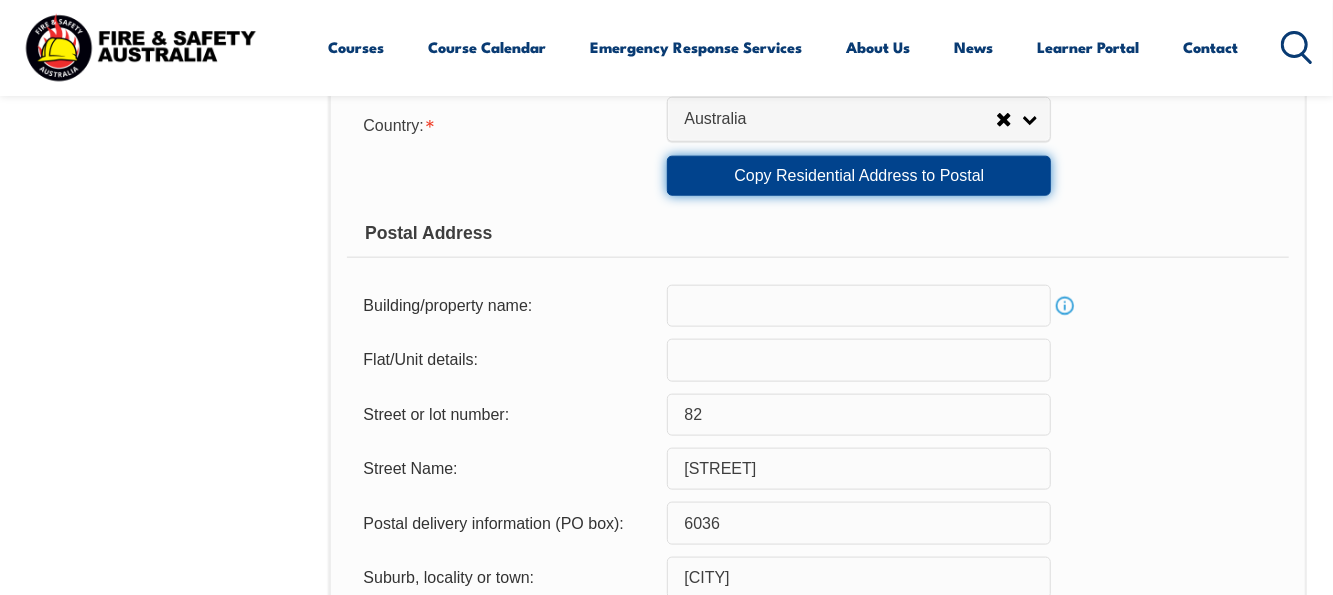 click on "Copy Residential Address to Postal" at bounding box center [859, 176] 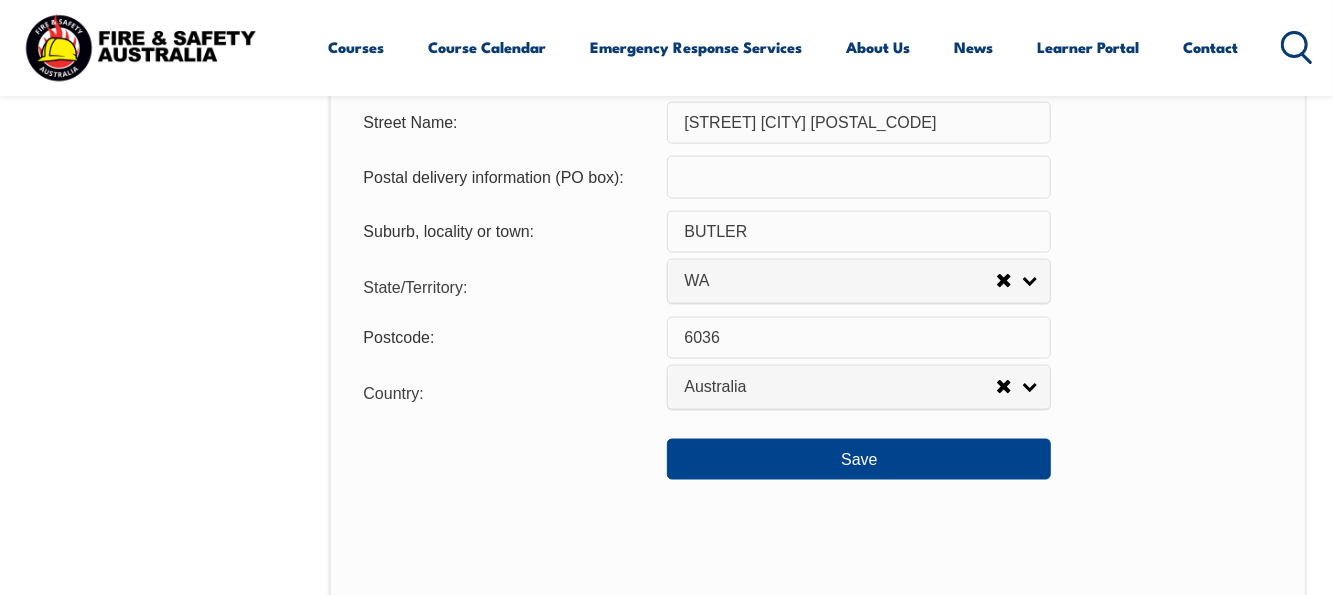 scroll, scrollTop: 1484, scrollLeft: 0, axis: vertical 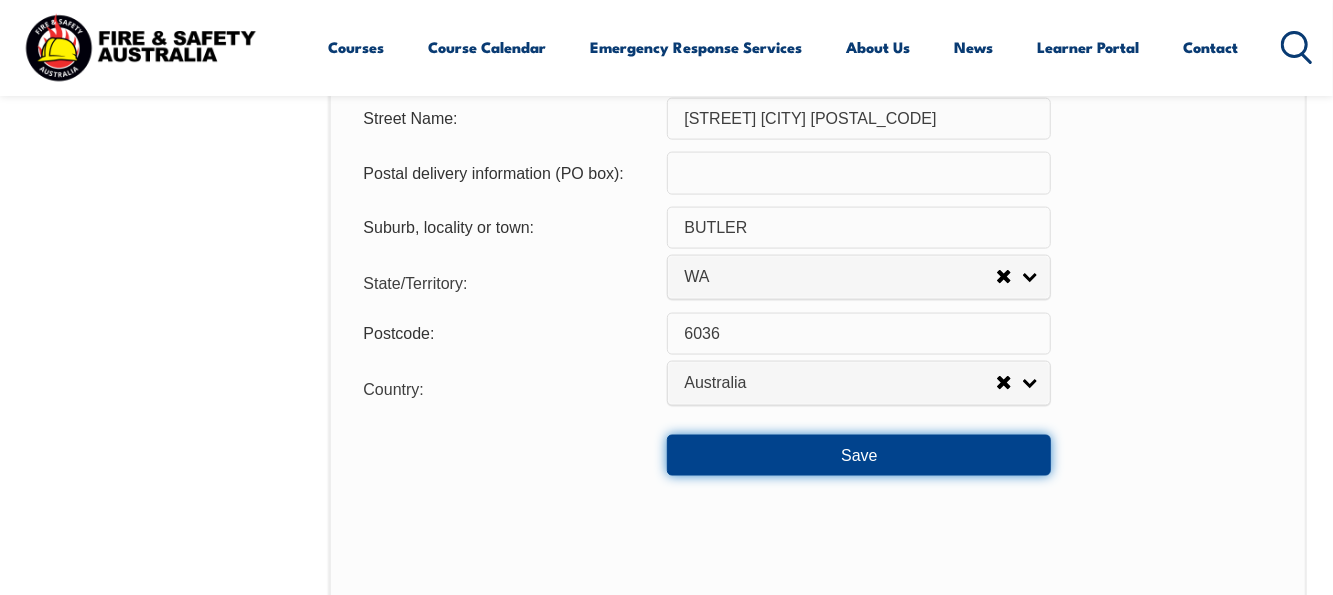 click on "Save" at bounding box center (859, 455) 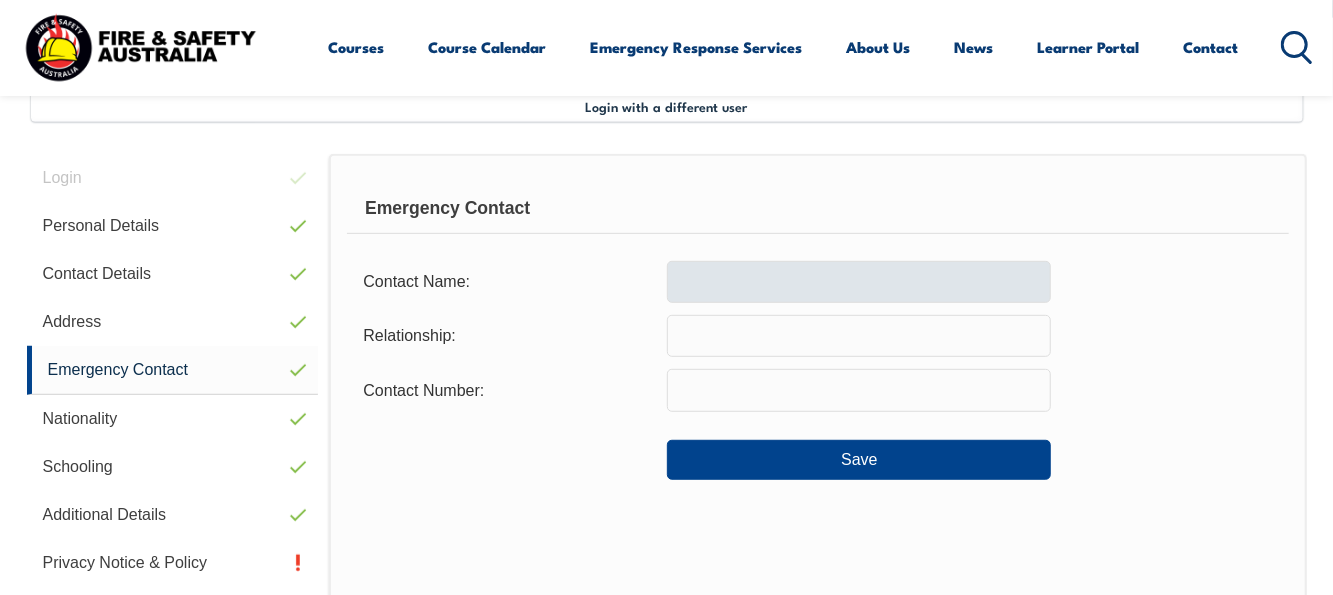 scroll, scrollTop: 484, scrollLeft: 0, axis: vertical 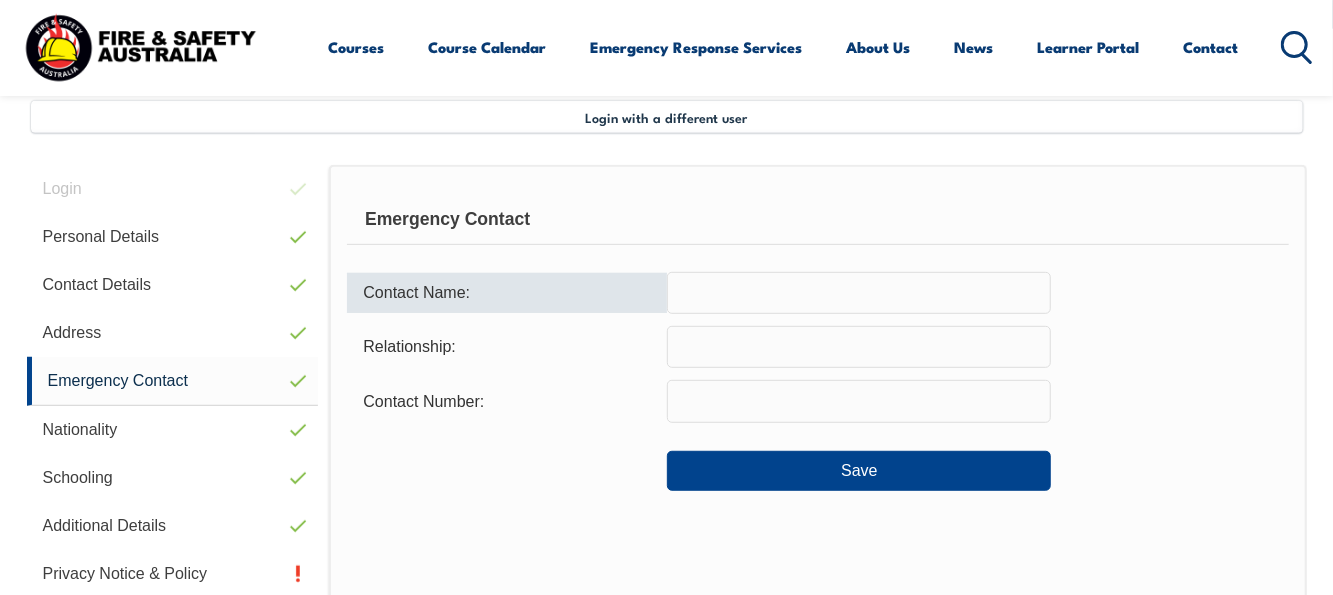 click at bounding box center [859, 293] 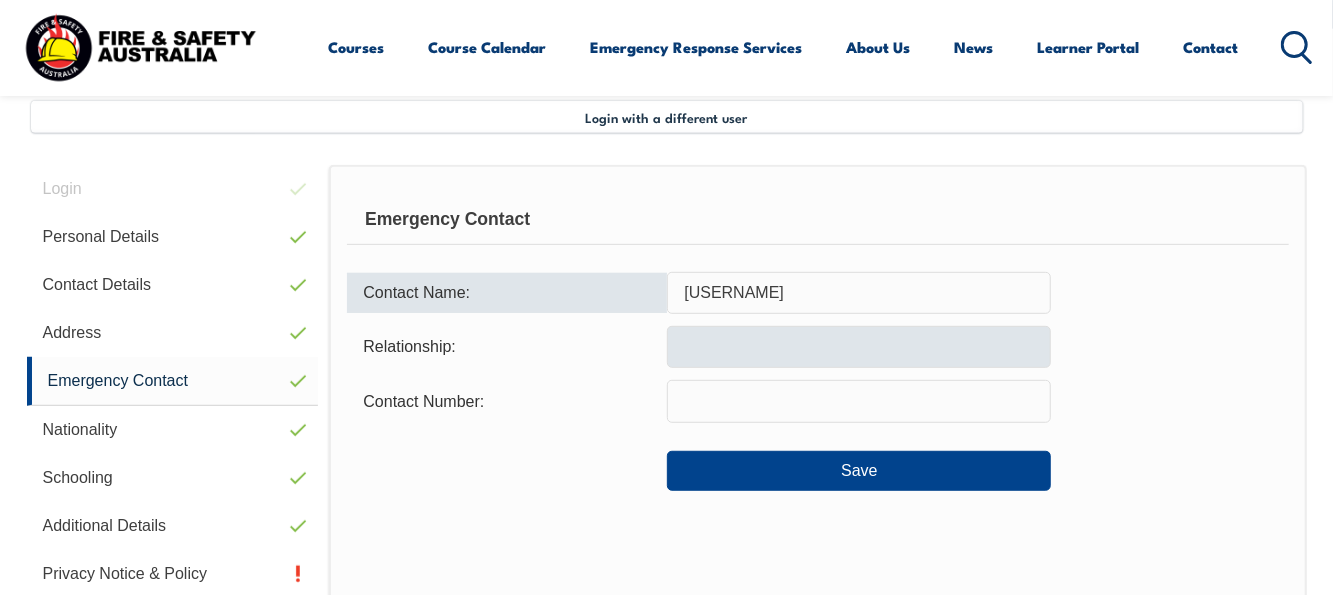 type on "rajvimal" 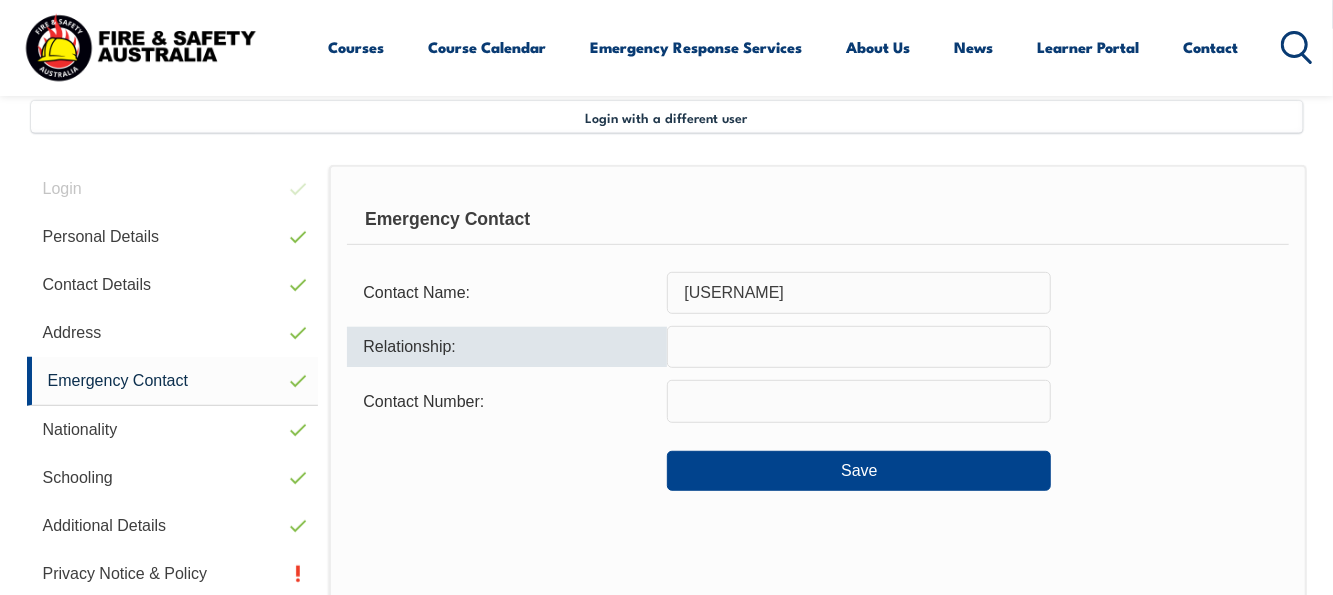 click at bounding box center (859, 347) 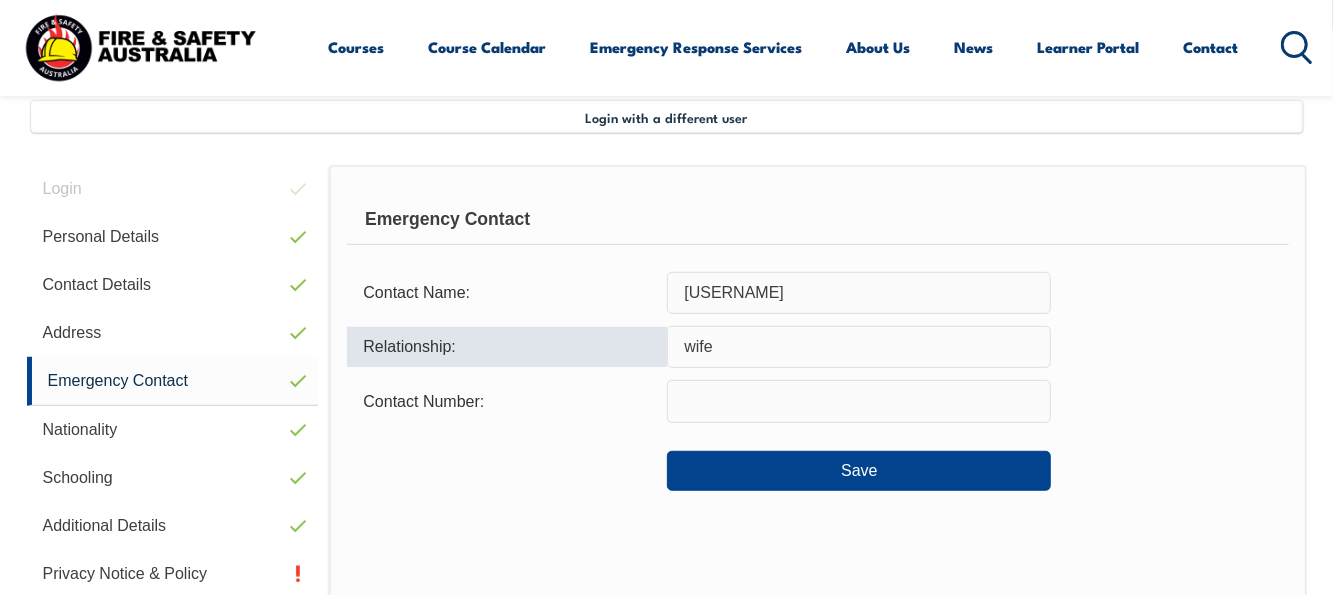 type on "wife" 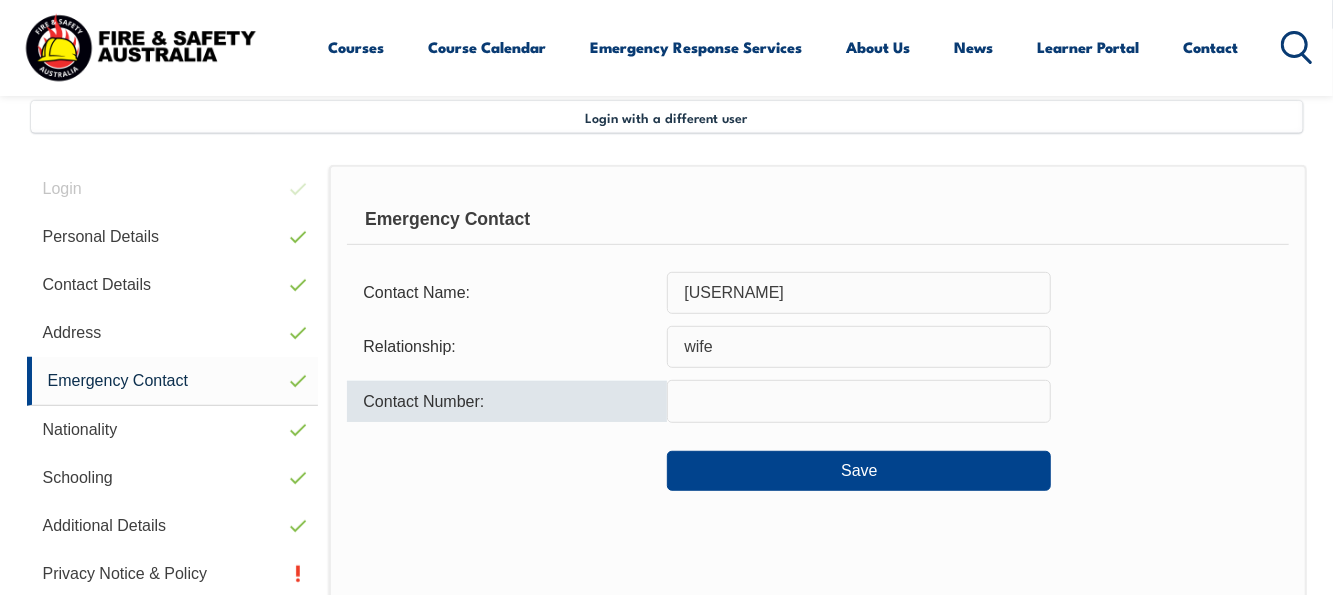 click at bounding box center [859, 401] 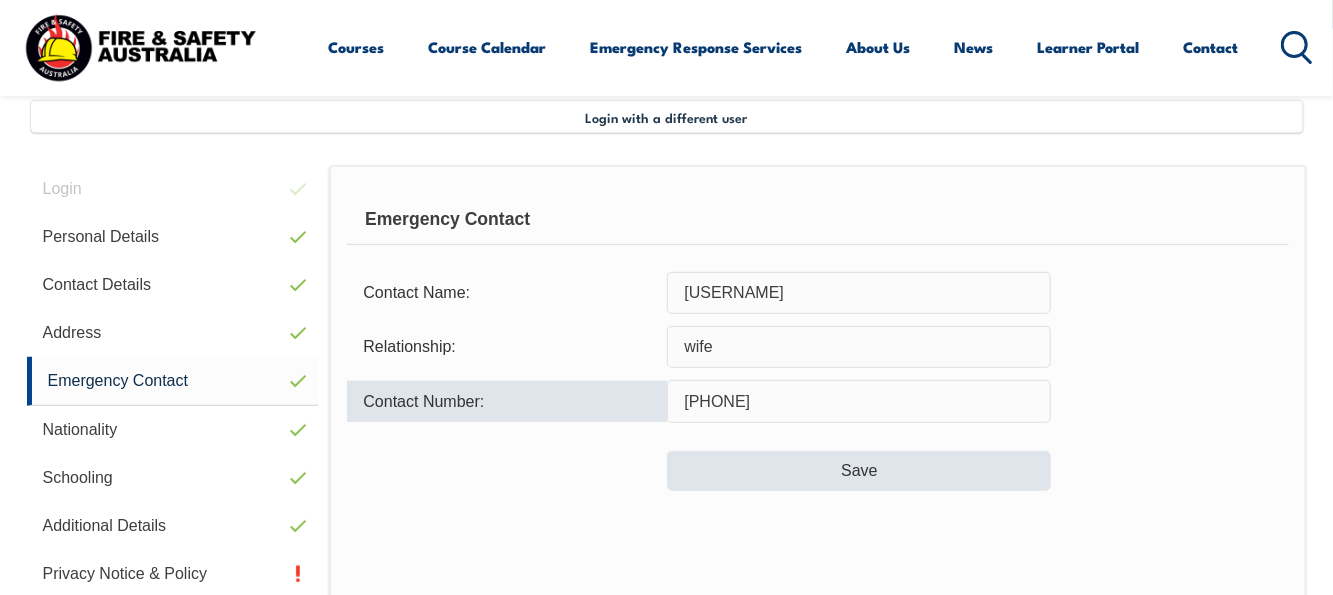 type on "0481429225" 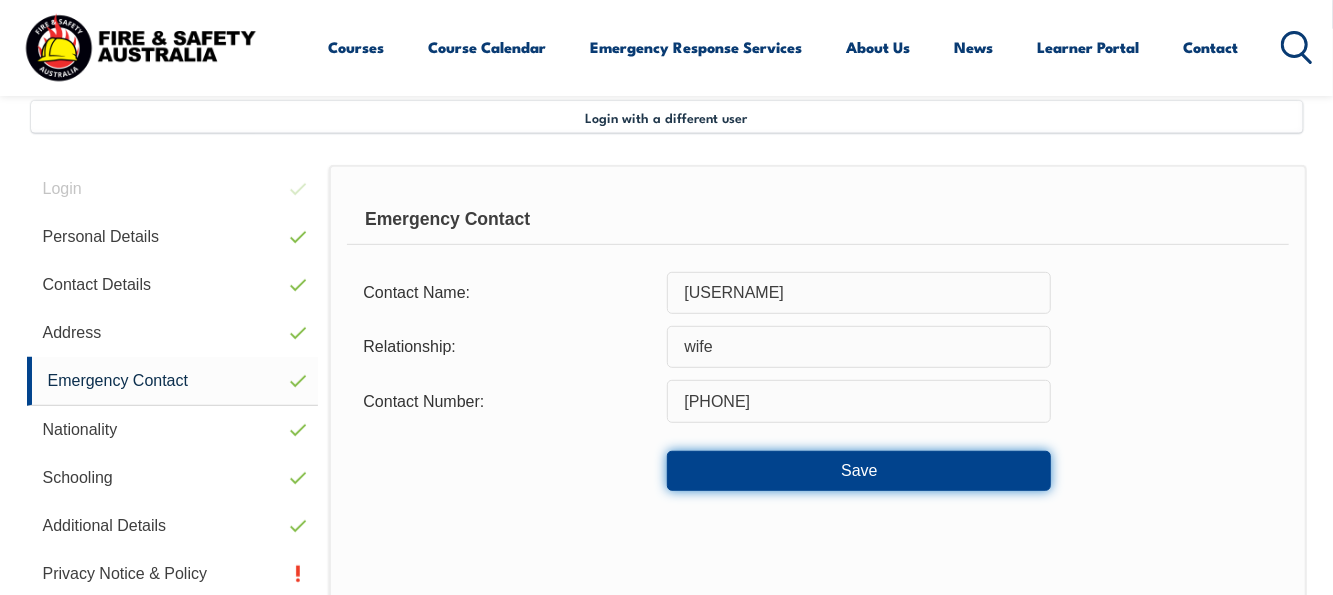 click on "Save" at bounding box center [859, 471] 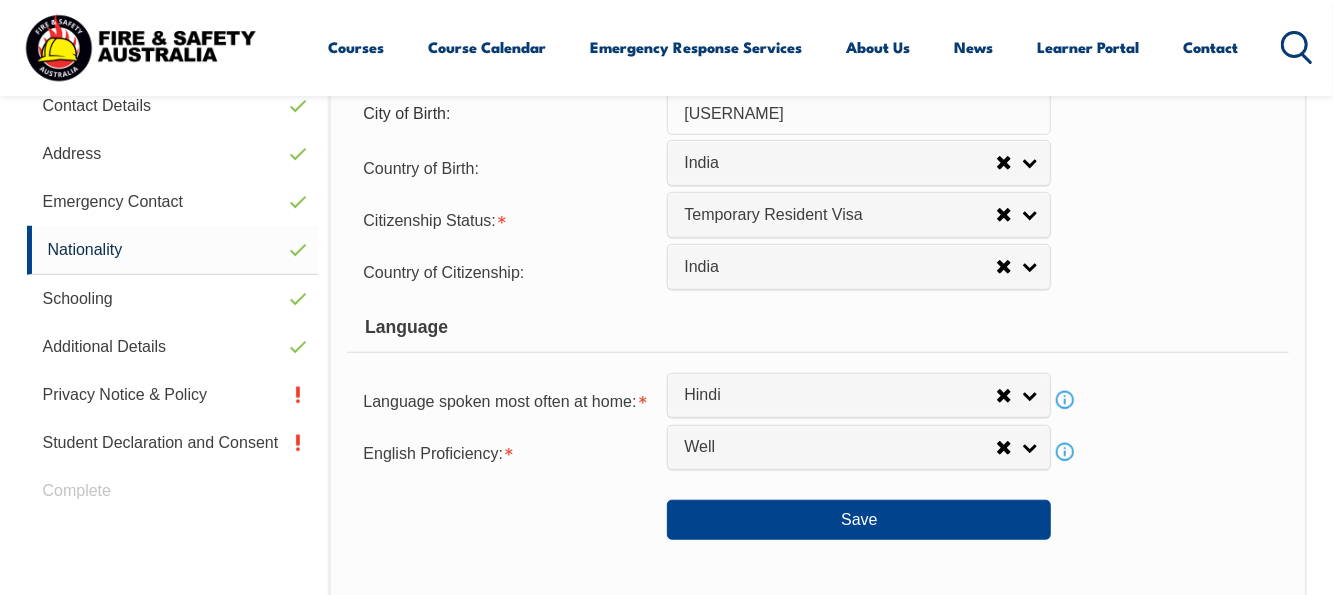scroll, scrollTop: 698, scrollLeft: 0, axis: vertical 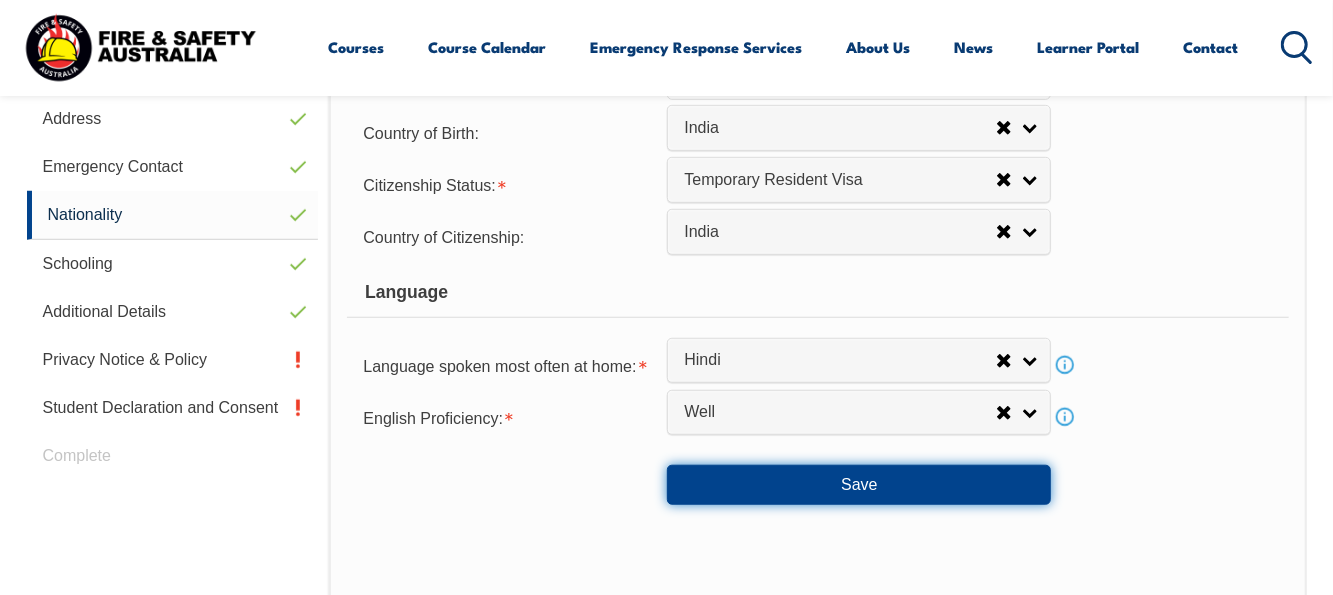 click on "Save" at bounding box center (859, 485) 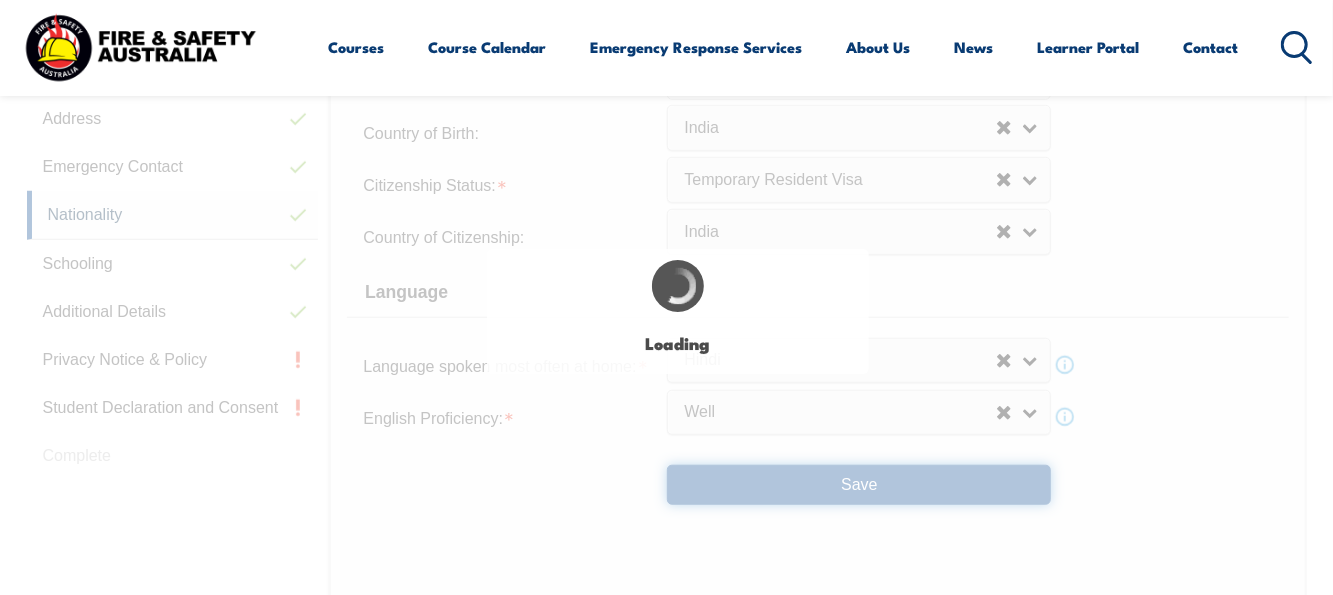 select on "true" 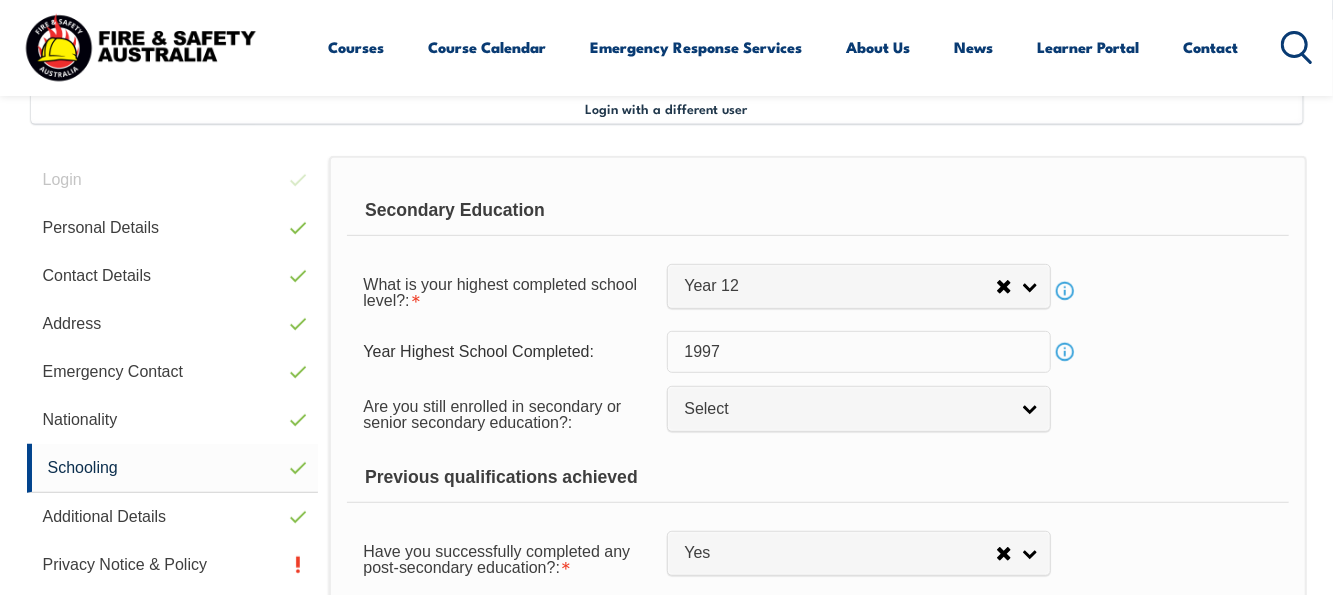 scroll, scrollTop: 484, scrollLeft: 0, axis: vertical 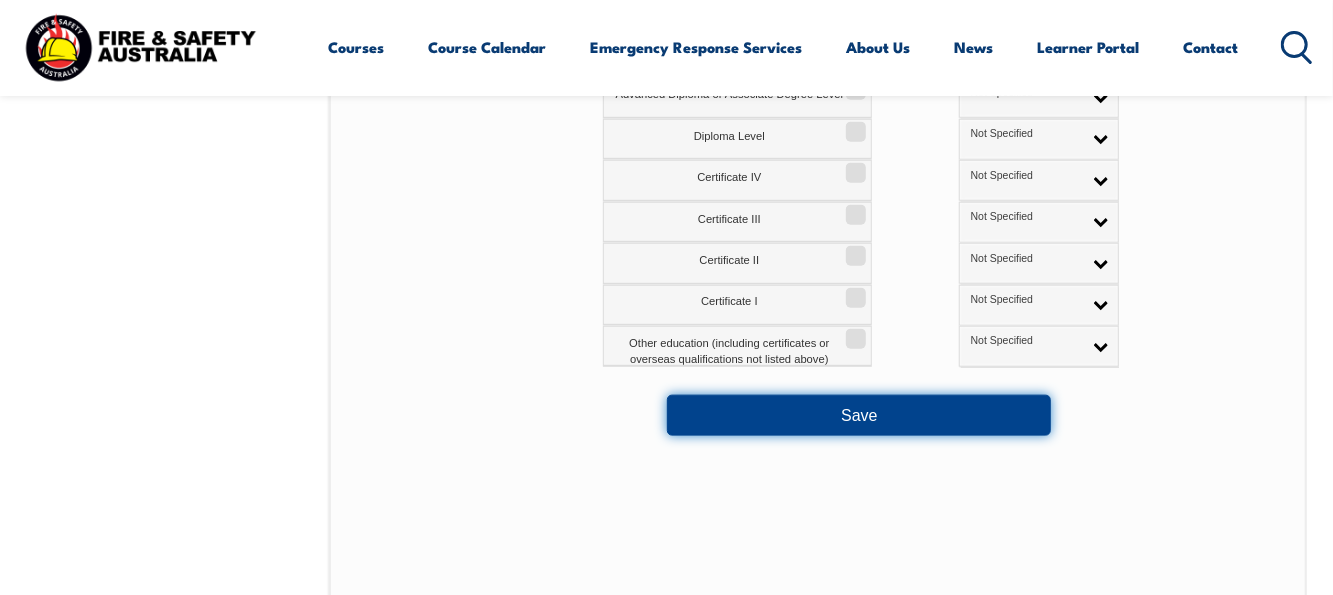 click on "Save" at bounding box center [859, 415] 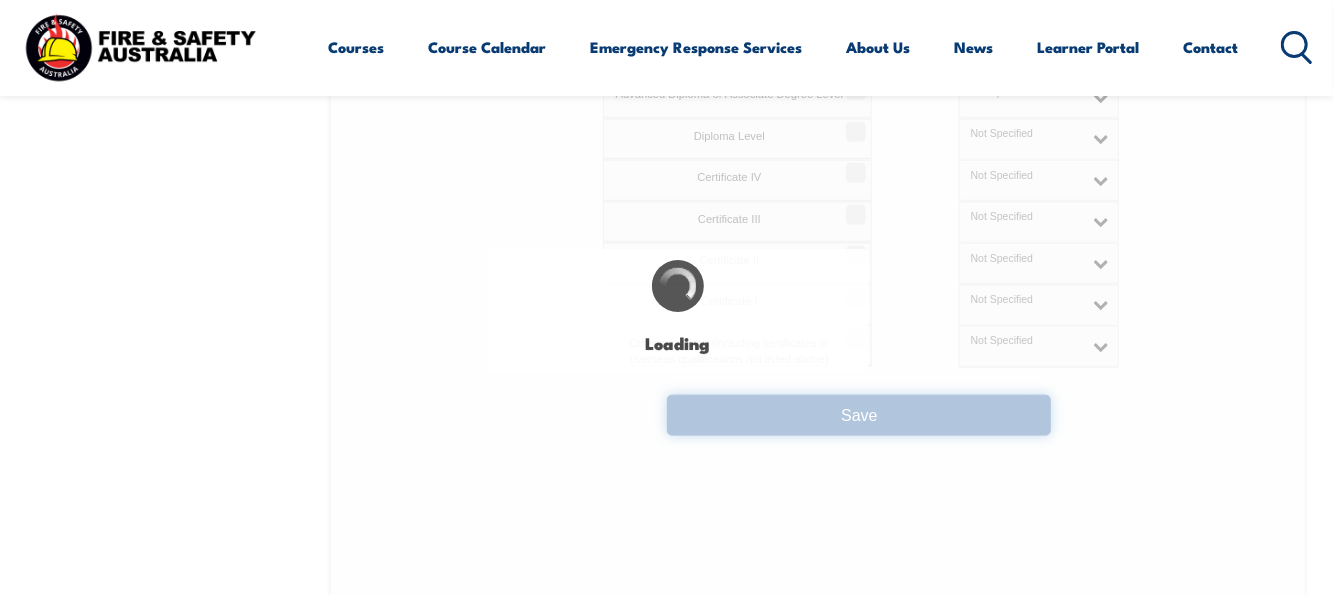select on "false" 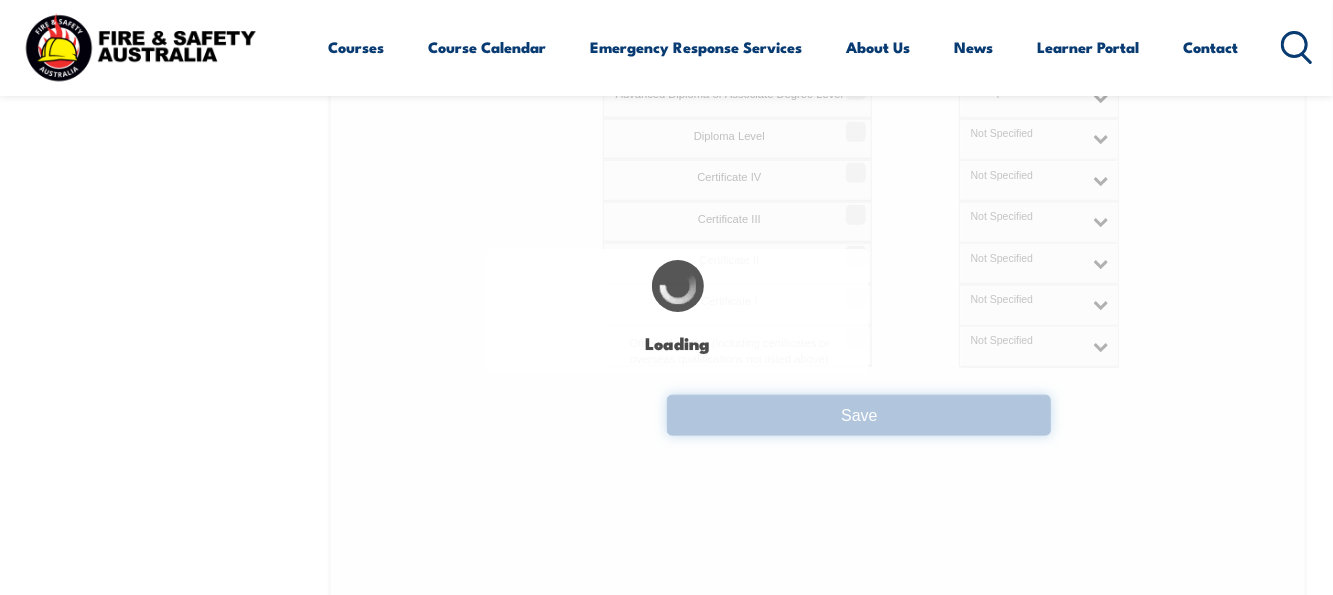 select 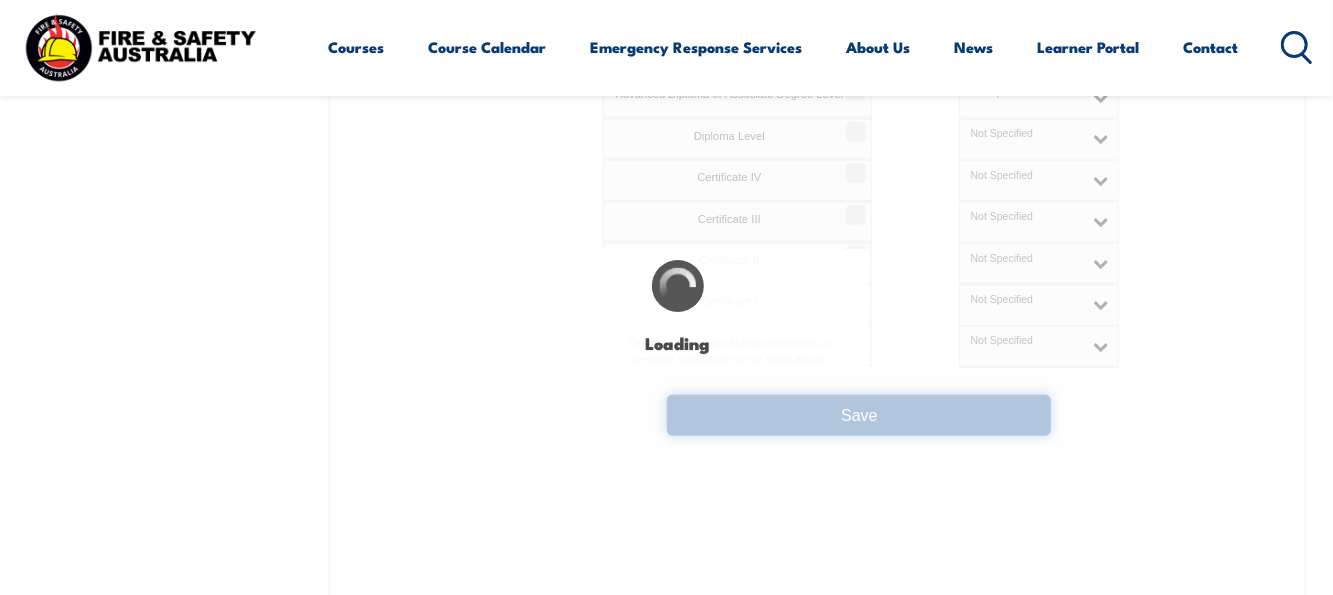 select on "true" 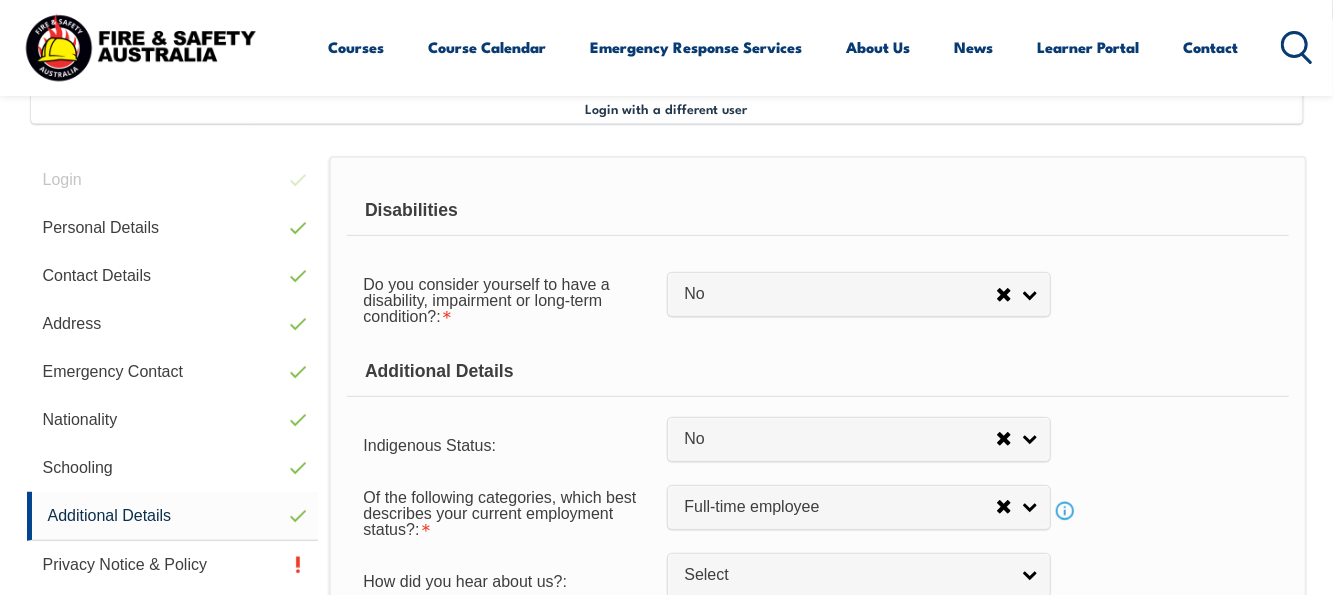 scroll, scrollTop: 484, scrollLeft: 0, axis: vertical 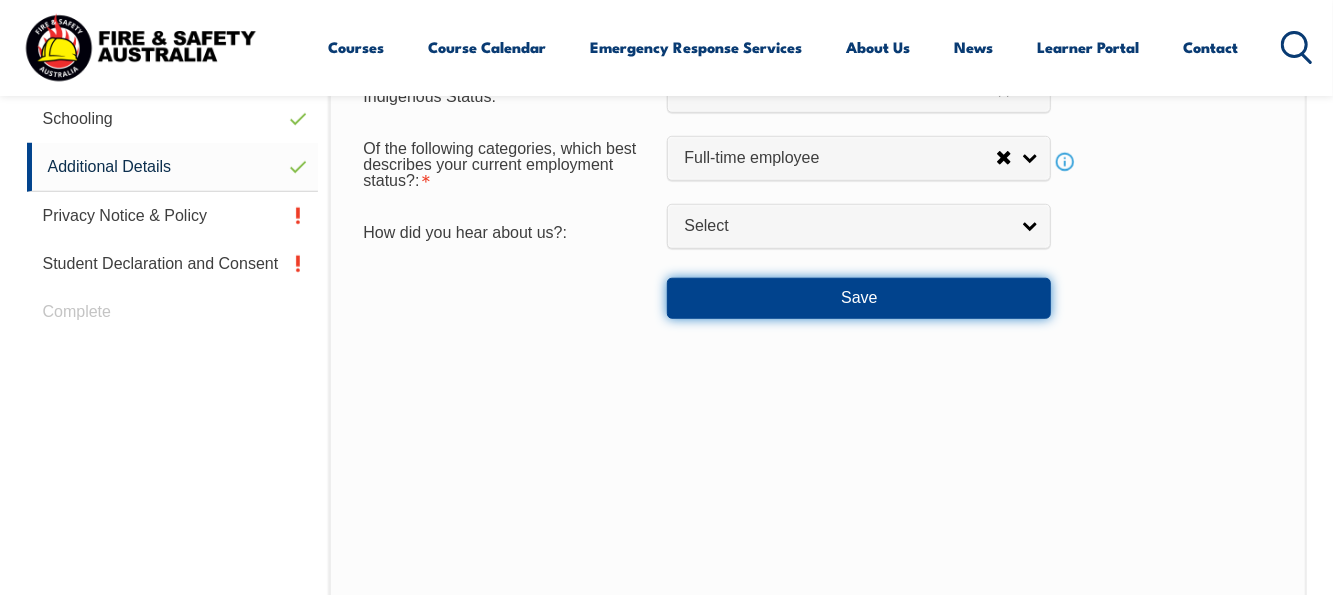 click on "Save" at bounding box center [859, 298] 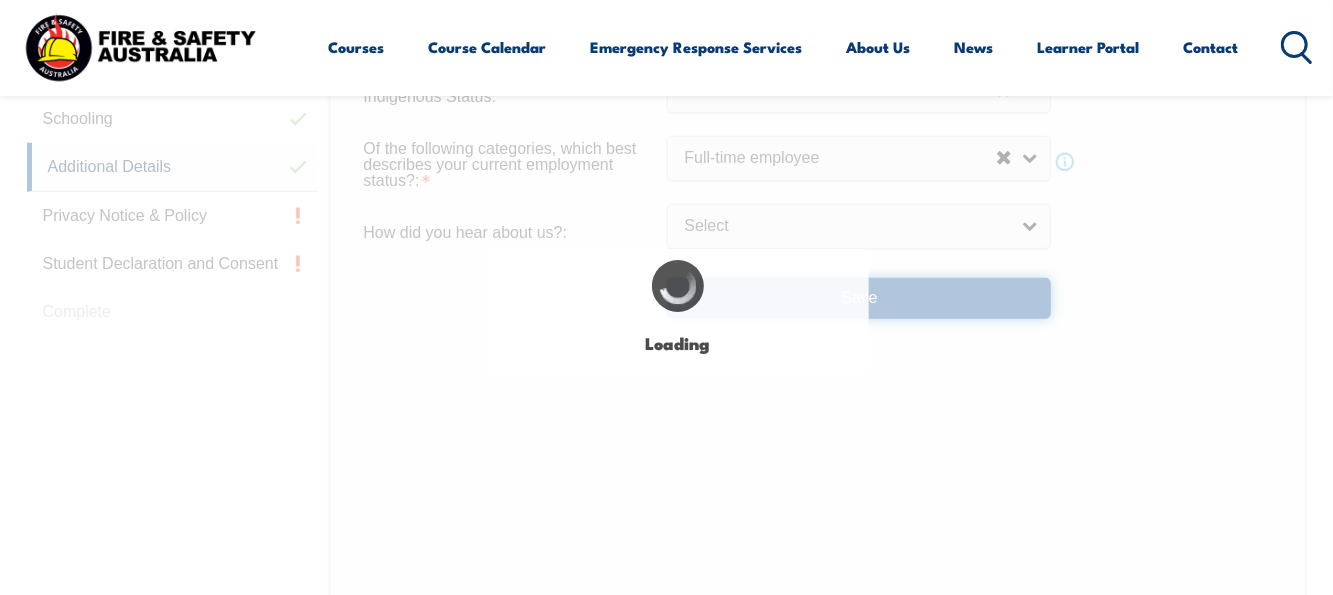 select on "false" 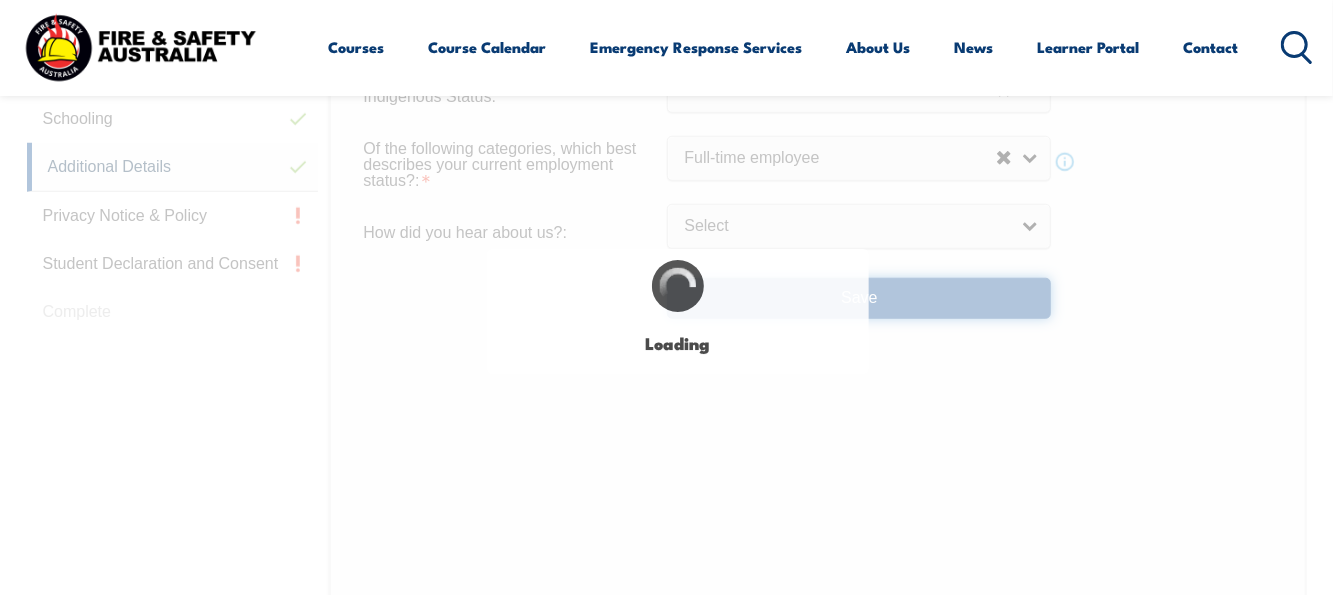 select 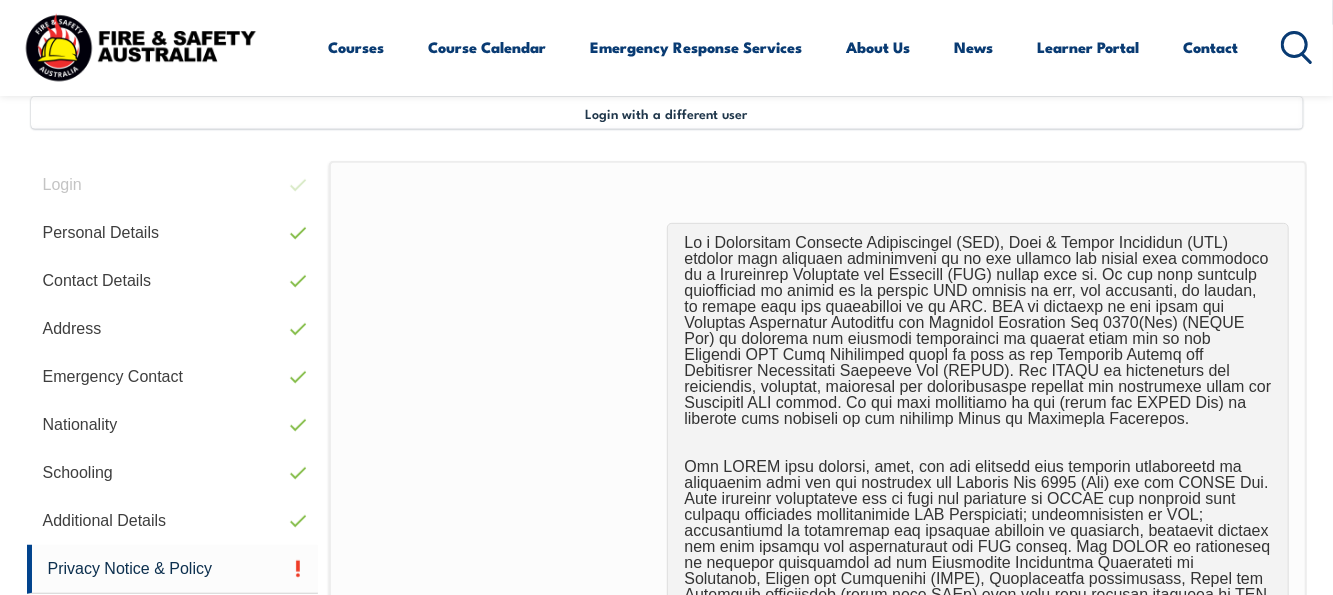 scroll, scrollTop: 484, scrollLeft: 0, axis: vertical 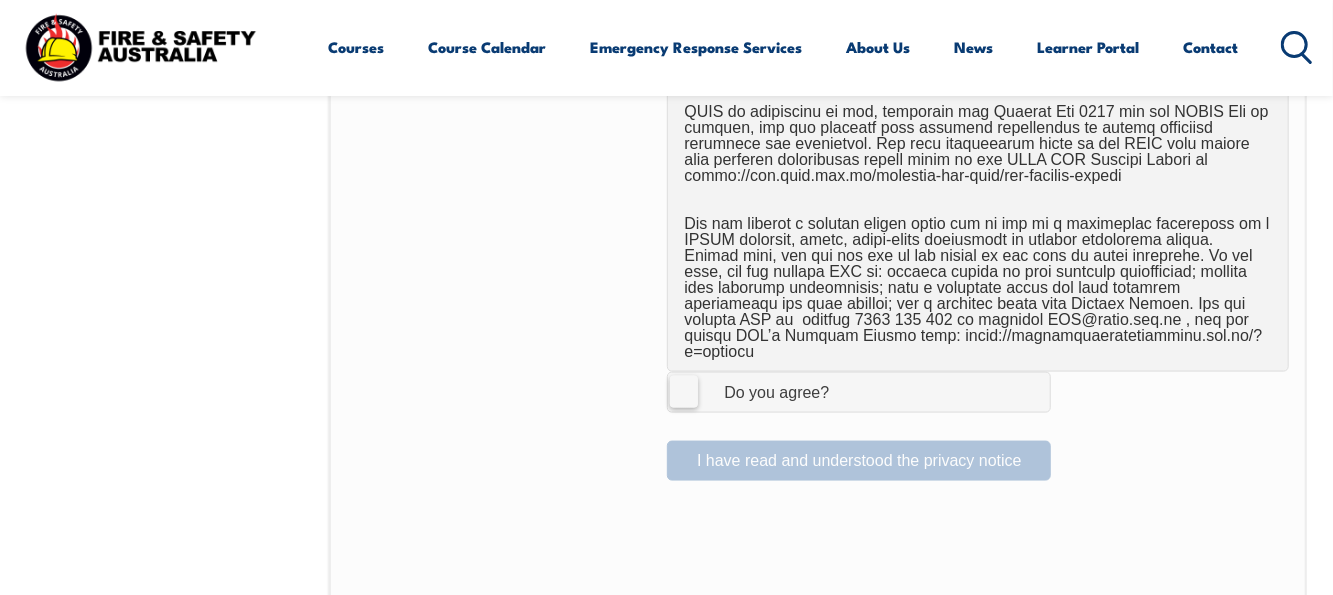 click on "I Agree Do you agree?" at bounding box center (859, 392) 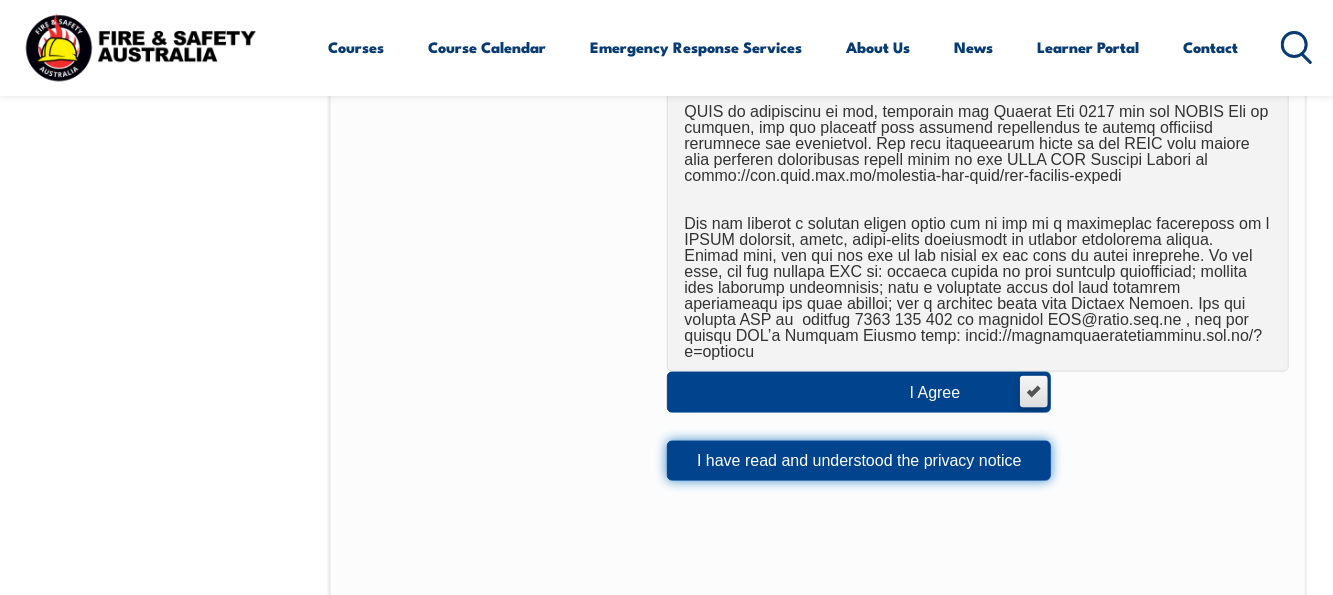 click on "I have read and understood the privacy notice" at bounding box center [859, 461] 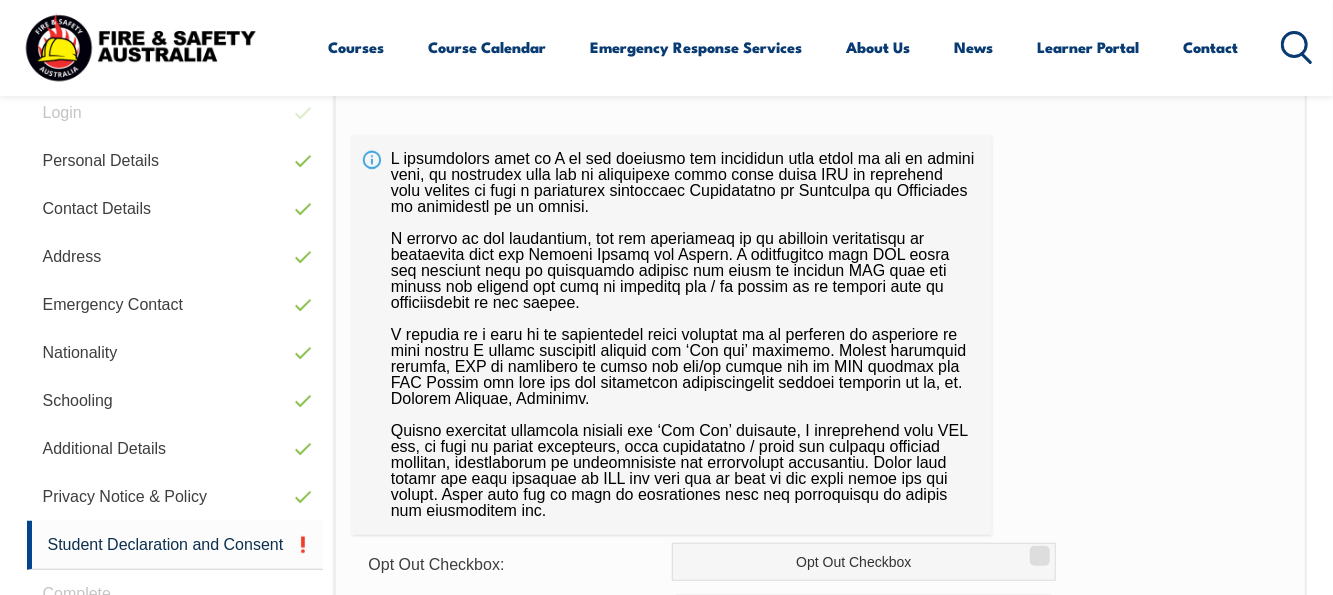 scroll, scrollTop: 484, scrollLeft: 0, axis: vertical 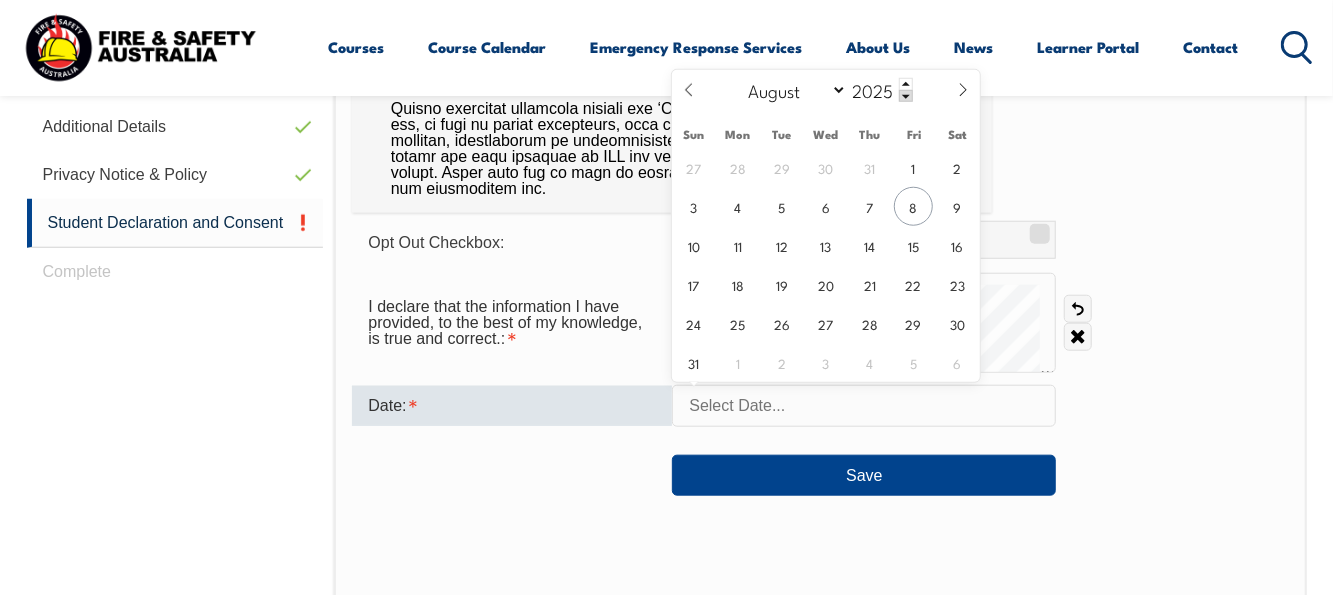 click at bounding box center (864, 406) 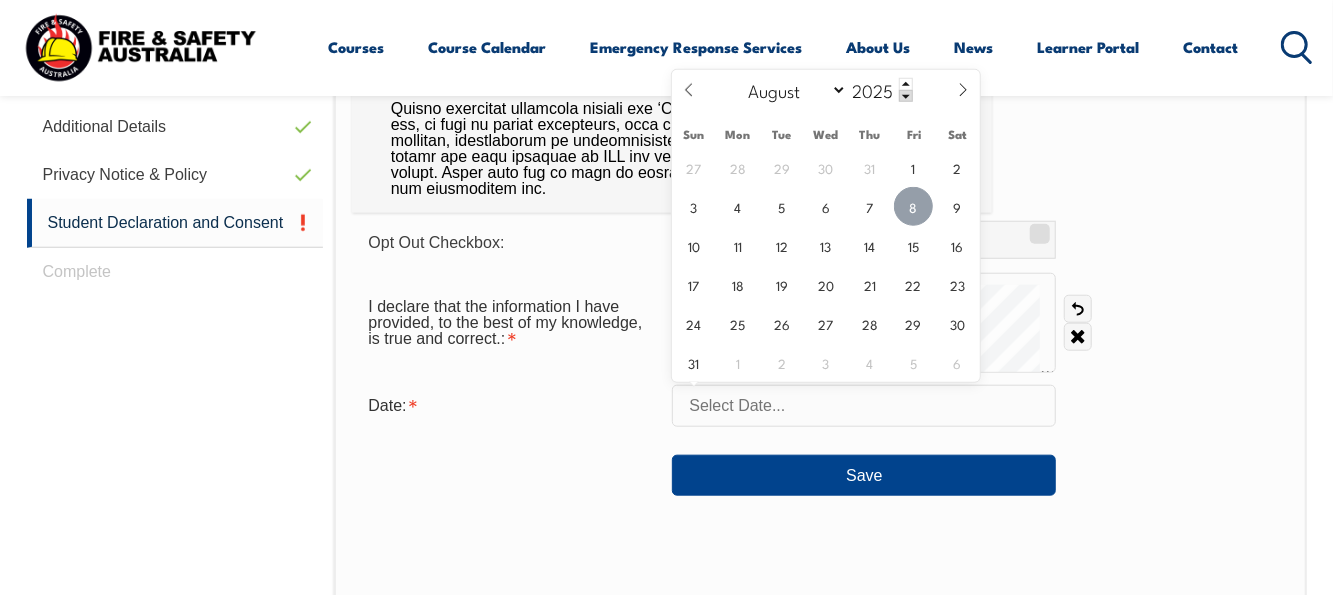 click on "8" at bounding box center [913, 206] 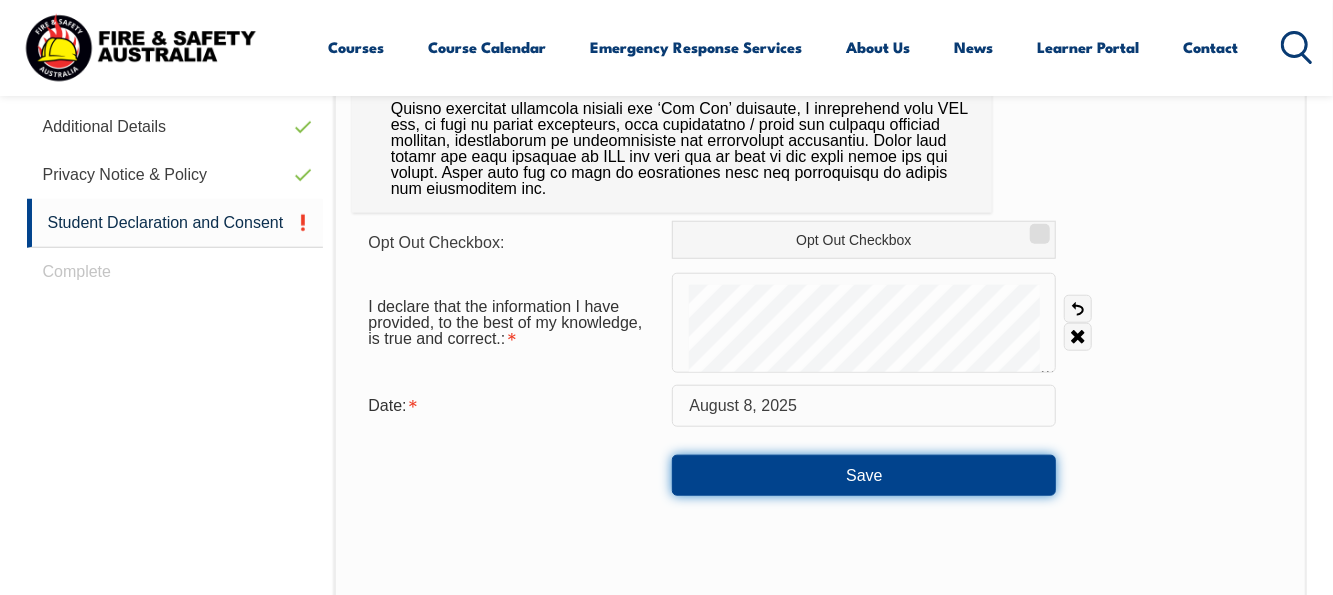 click on "Save" at bounding box center [864, 475] 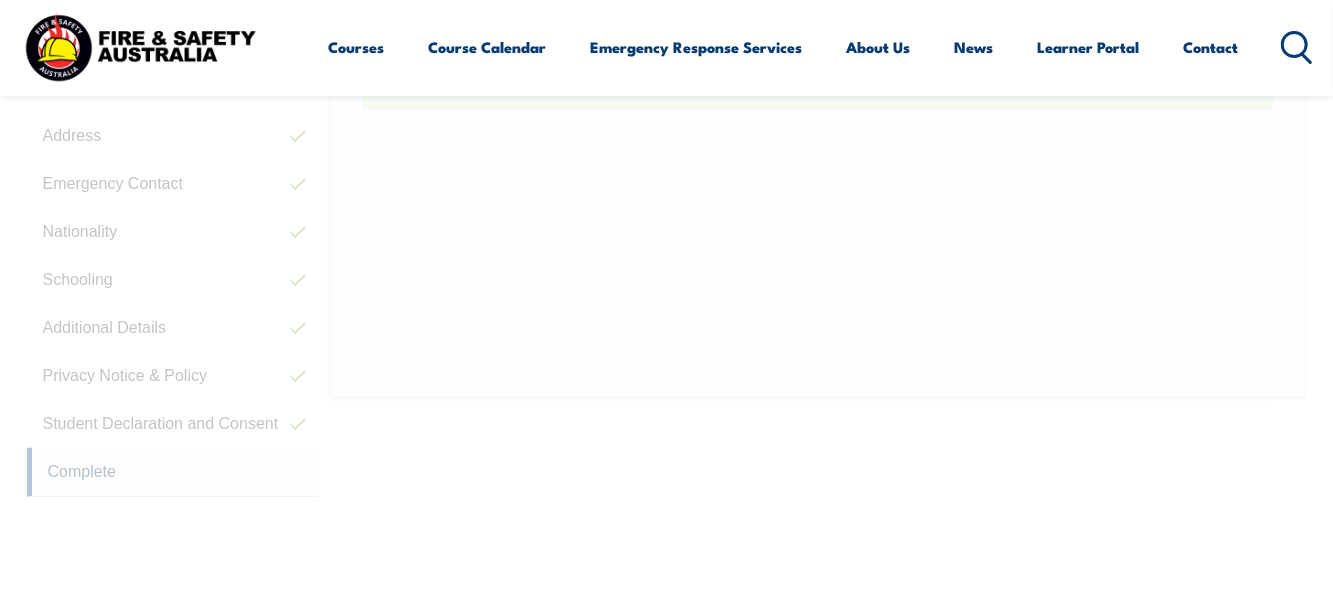 scroll, scrollTop: 484, scrollLeft: 0, axis: vertical 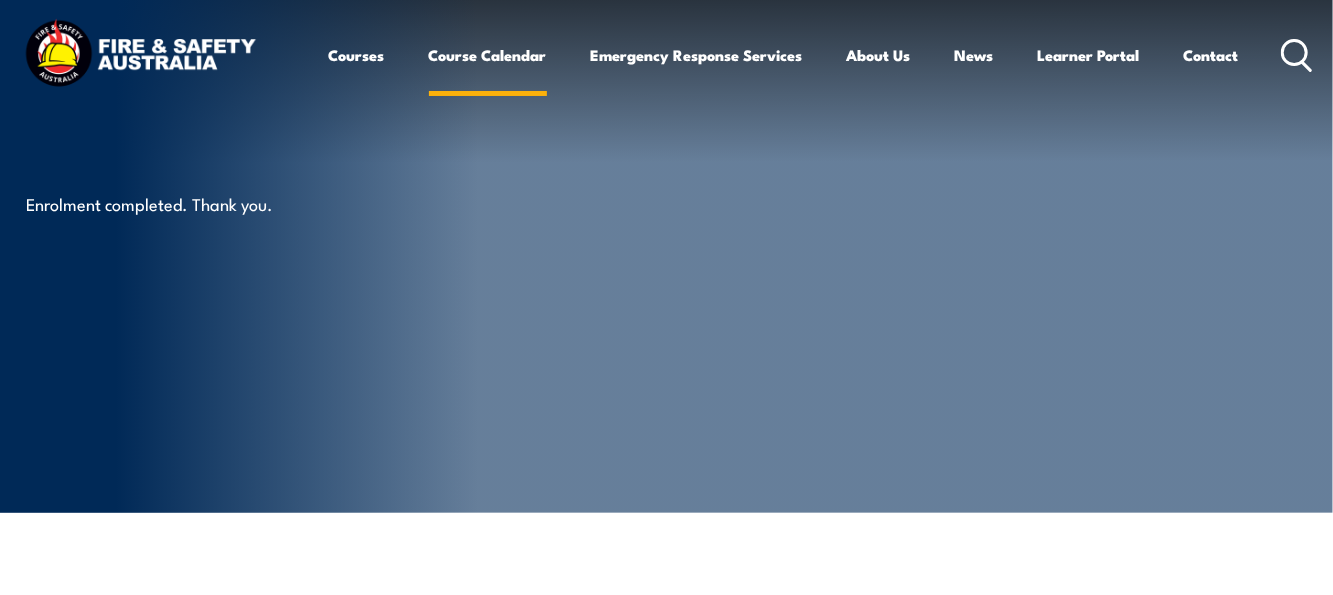 click on "Course Calendar" at bounding box center (488, 55) 